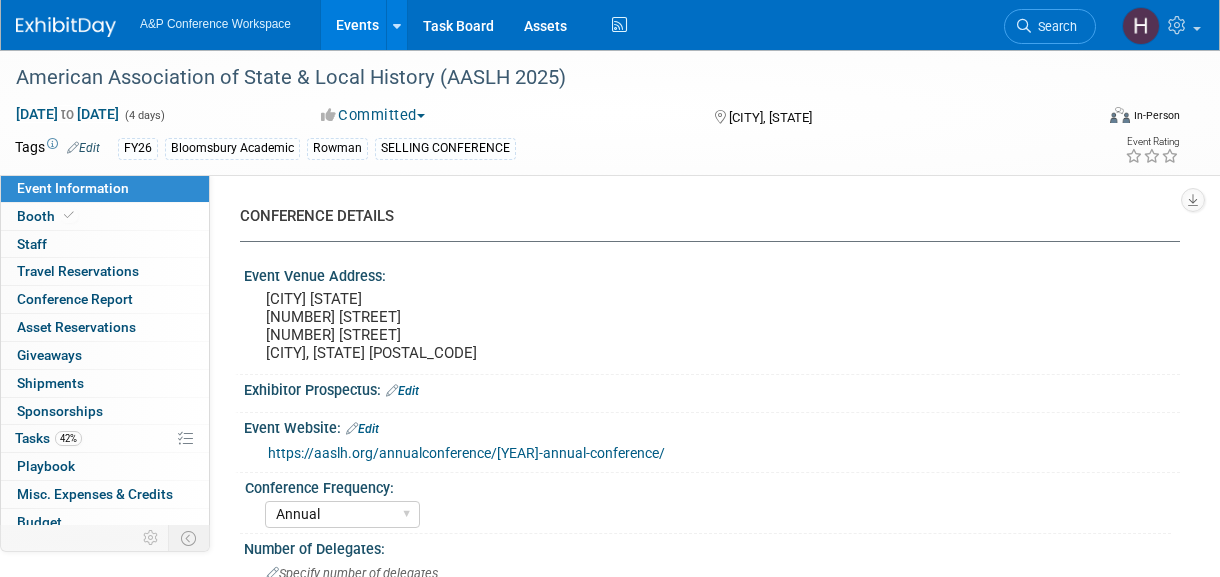 select on "Annual" 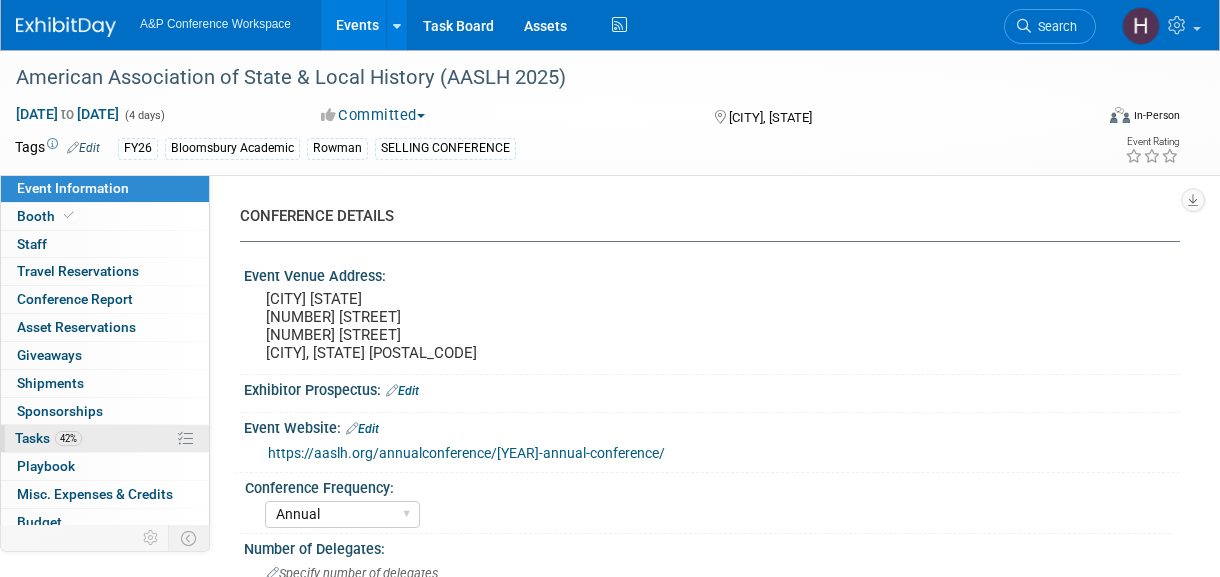 click on "42%
Tasks 42%" at bounding box center [105, 438] 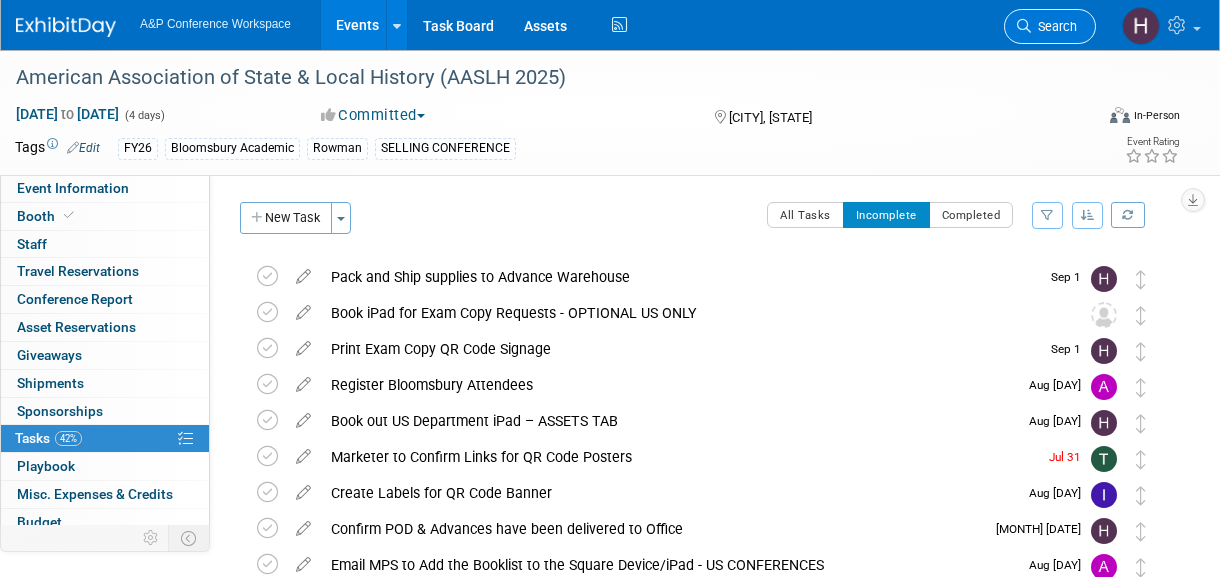 click on "Search" at bounding box center [1050, 26] 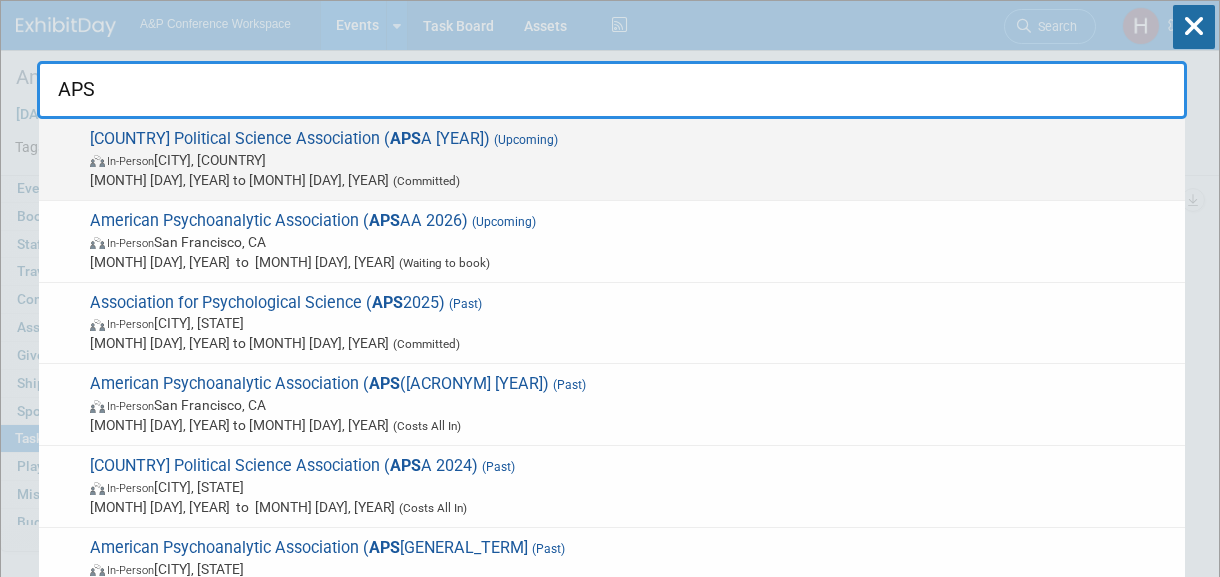 type on "APS" 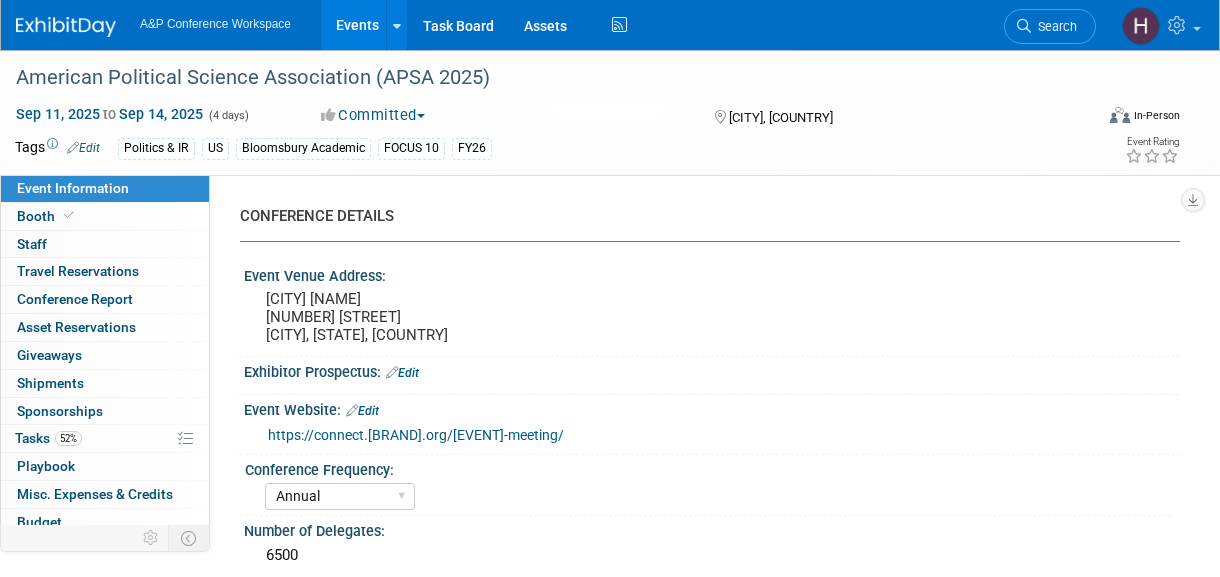 select on "Annual" 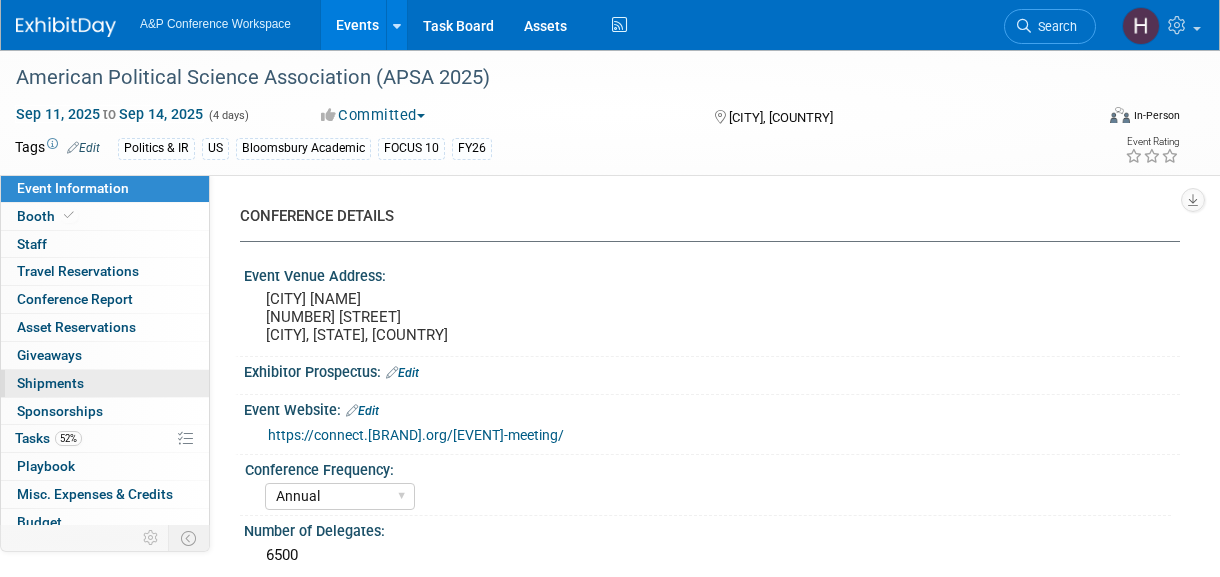 scroll, scrollTop: 0, scrollLeft: 0, axis: both 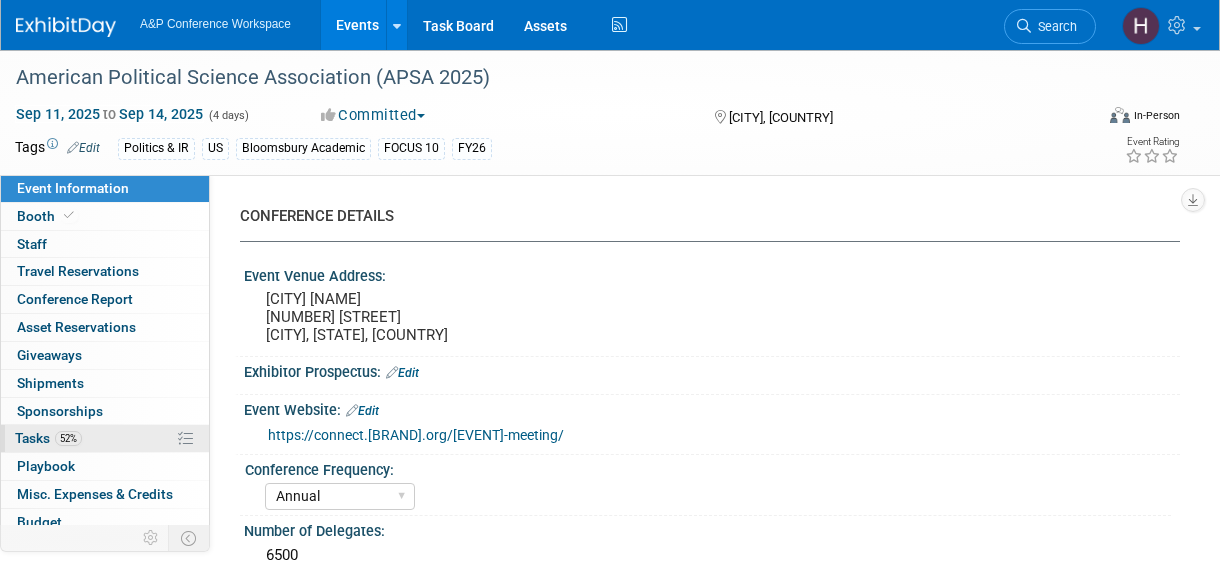 click on "52%
Tasks 52%" at bounding box center [105, 438] 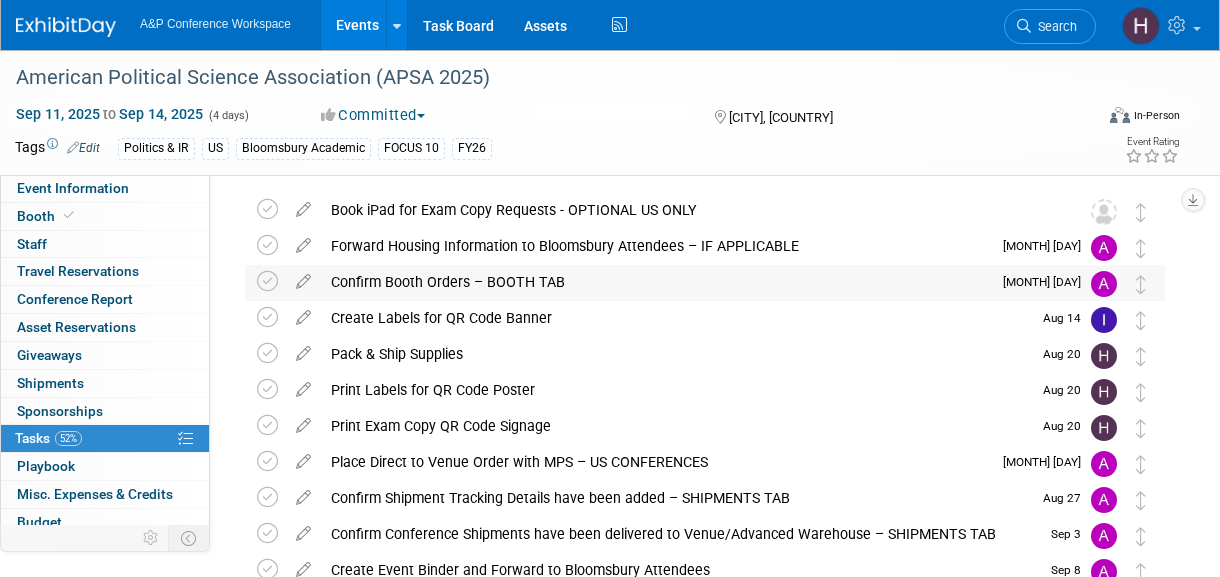 scroll, scrollTop: 68, scrollLeft: 0, axis: vertical 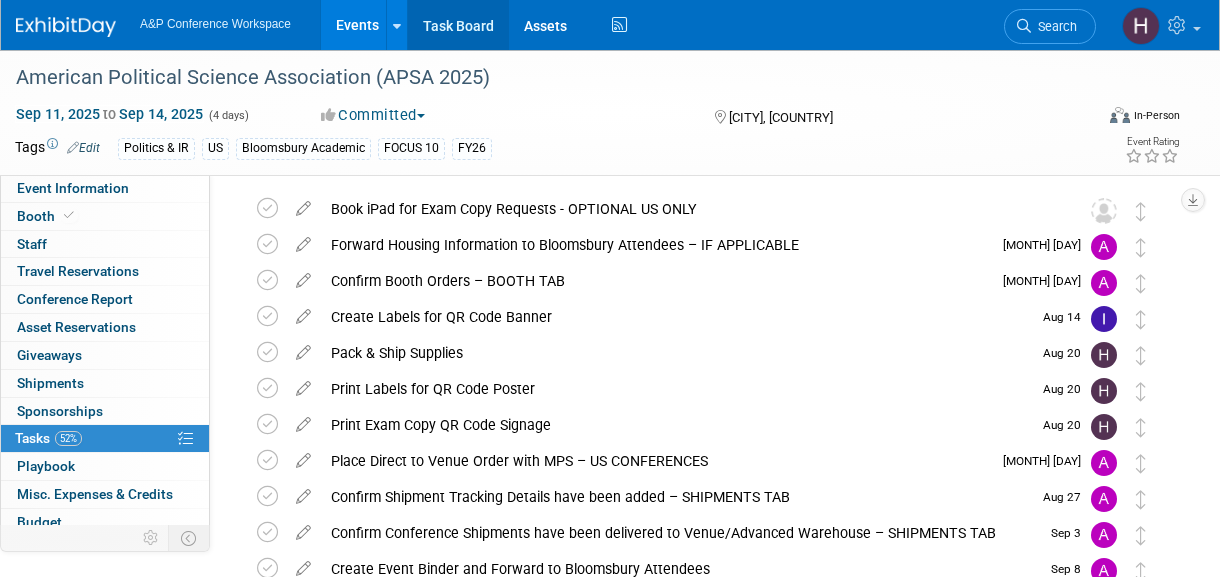 click on "Task Board" at bounding box center [458, 25] 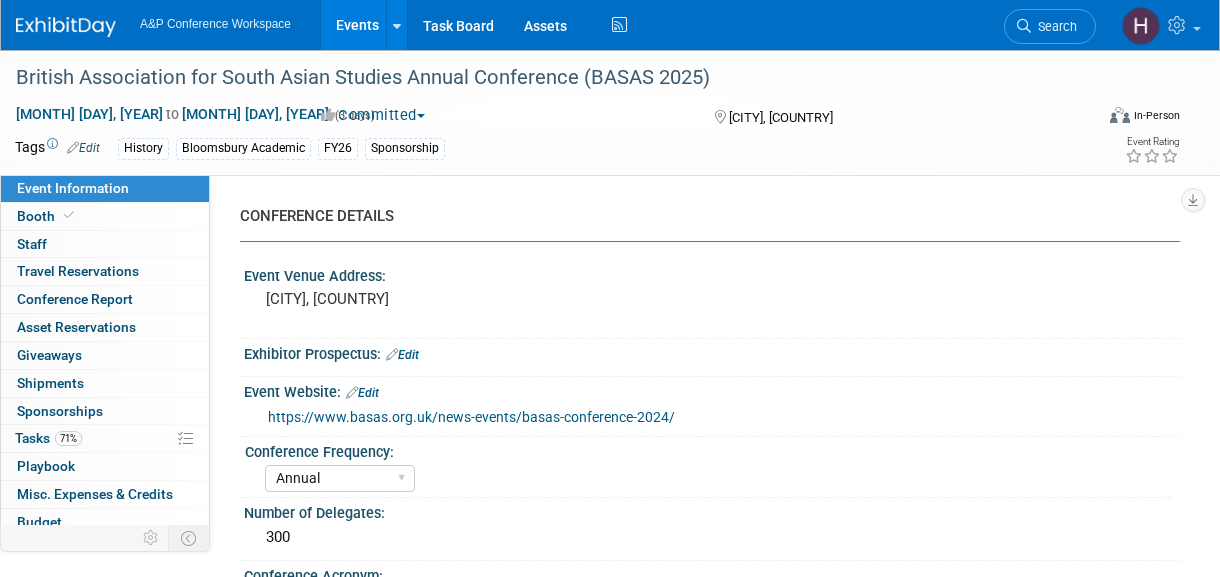 select on "Annual" 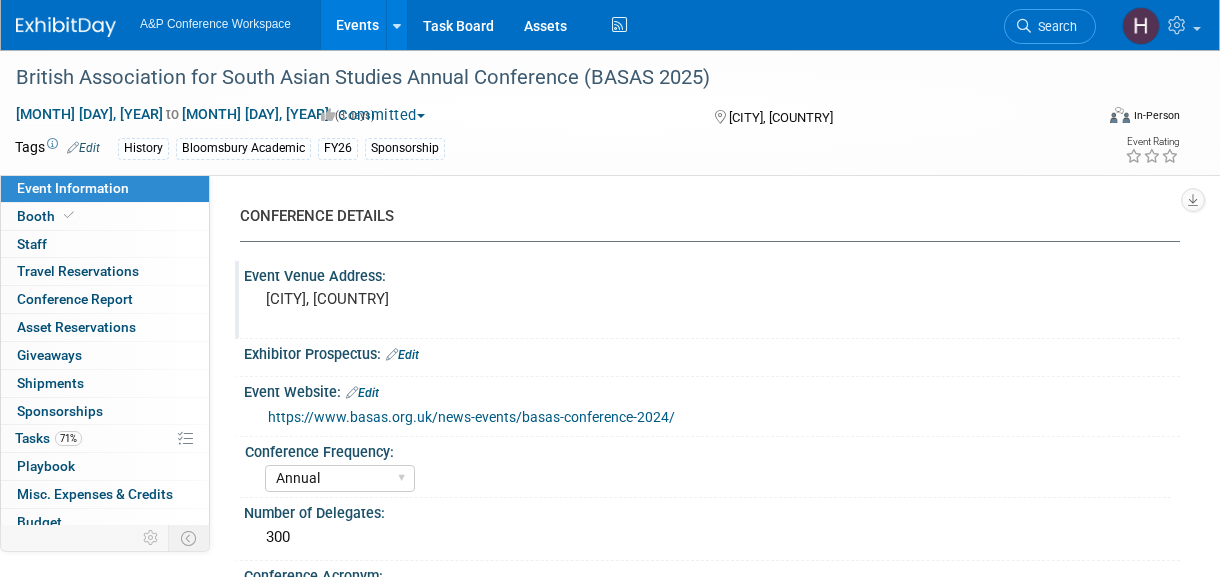 scroll, scrollTop: 0, scrollLeft: 0, axis: both 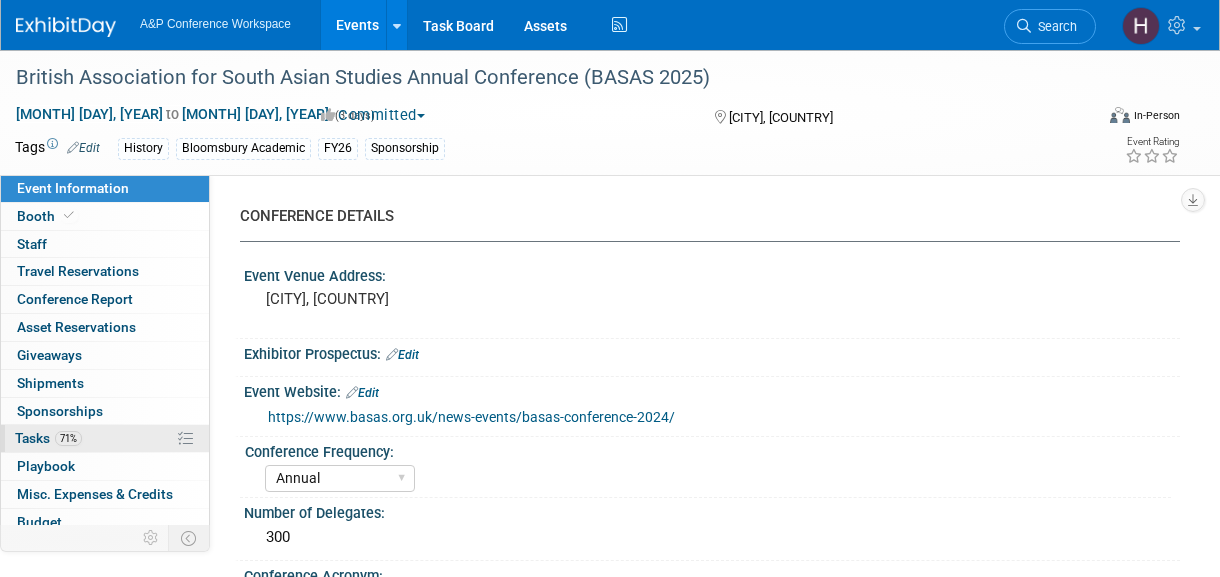 click on "71%
Tasks 71%" at bounding box center (105, 438) 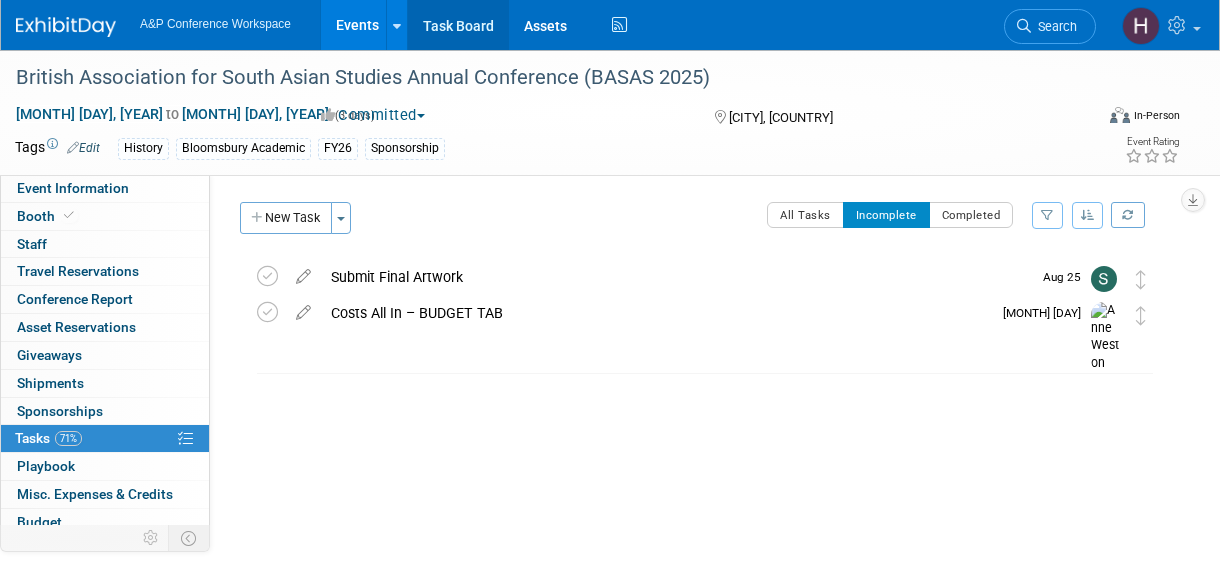 click on "Task Board" at bounding box center (458, 25) 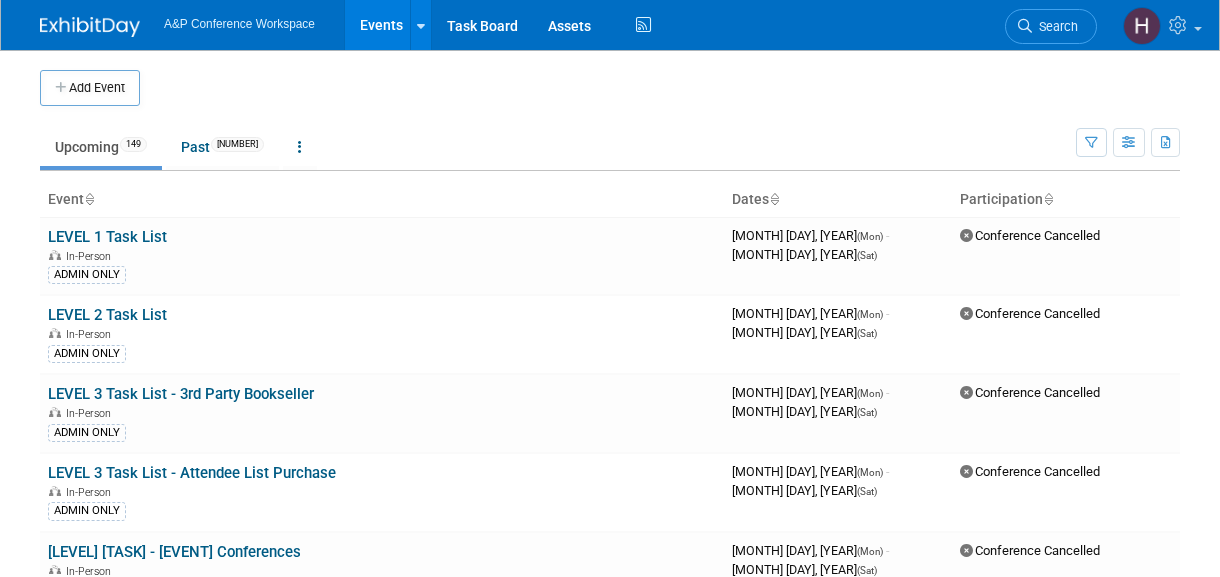 click on "Search" at bounding box center (1051, 26) 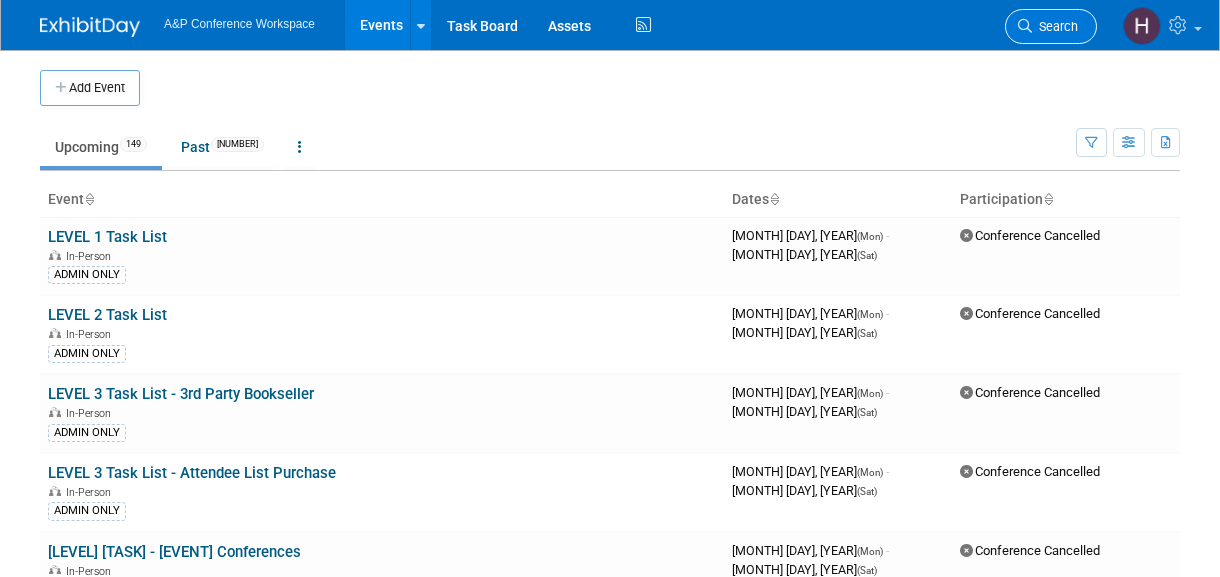 click on "Search" at bounding box center [1051, 26] 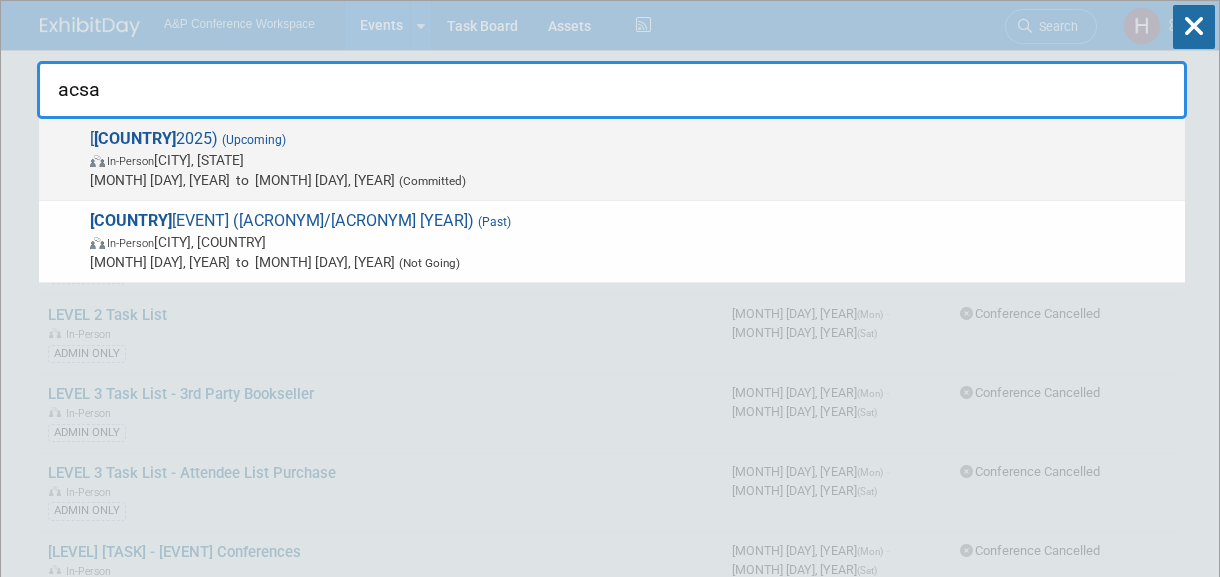type on "acsa" 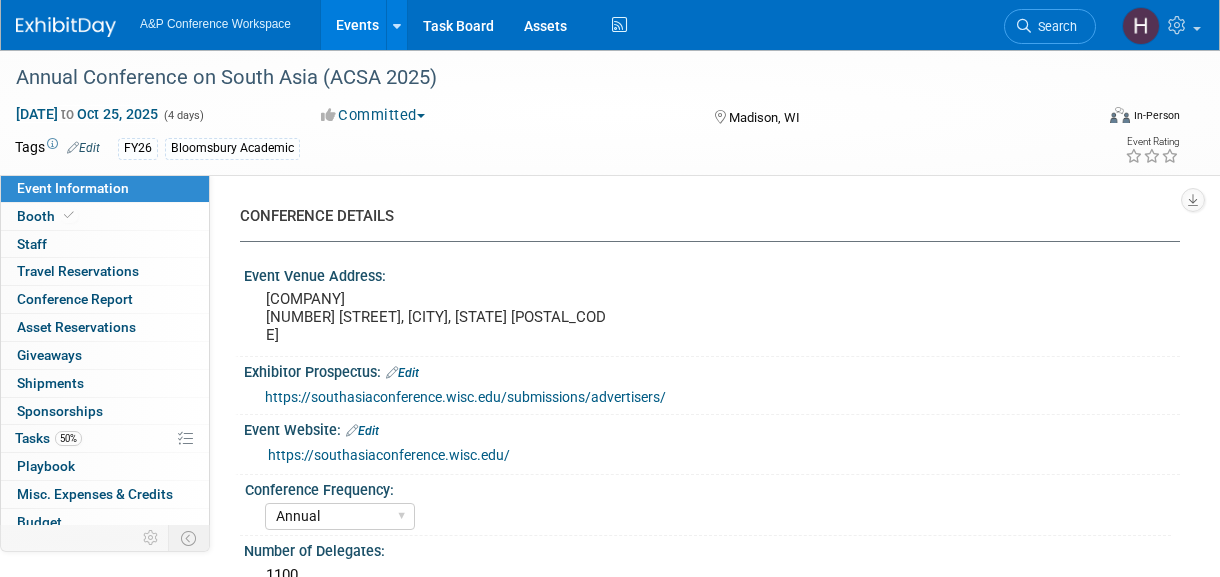 select on "Annual" 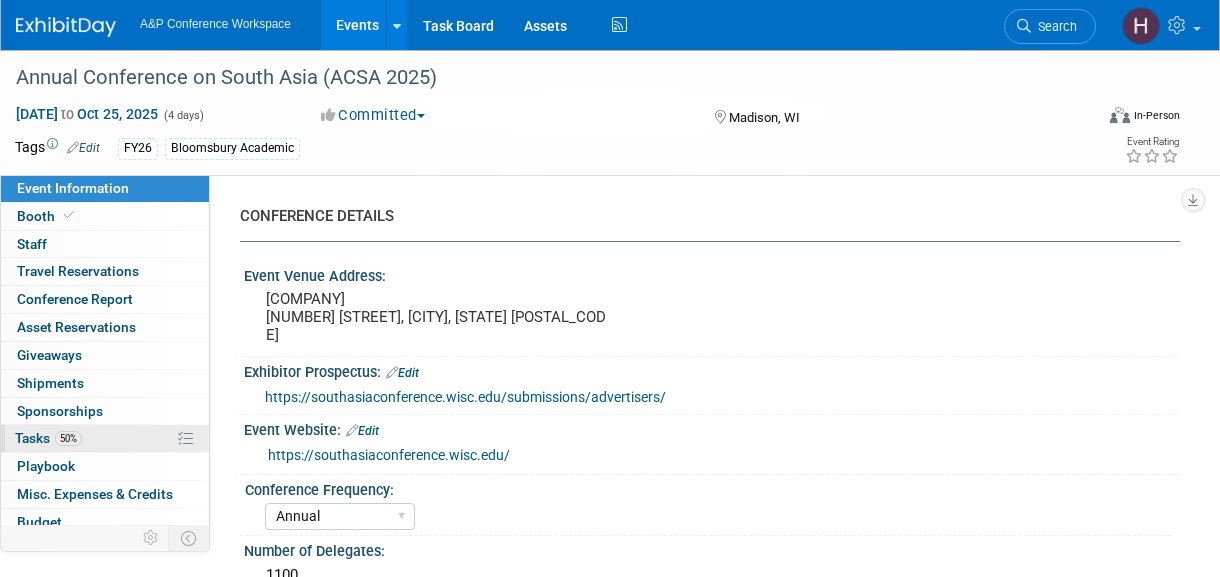 click on "50%" at bounding box center (68, 438) 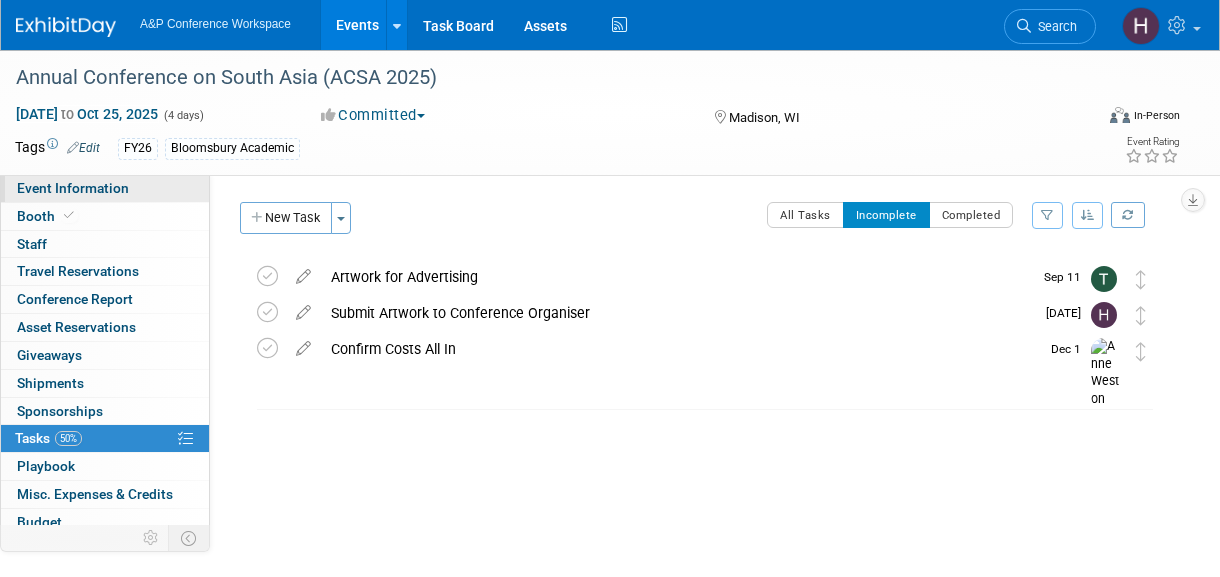 click on "Event Information" at bounding box center (73, 188) 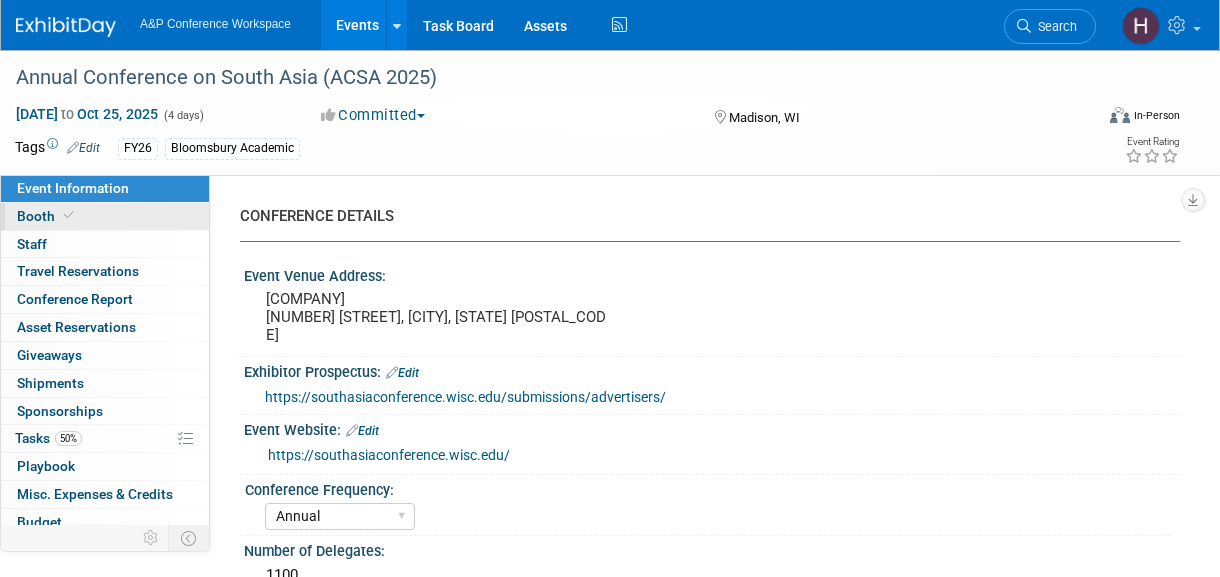 click at bounding box center [69, 215] 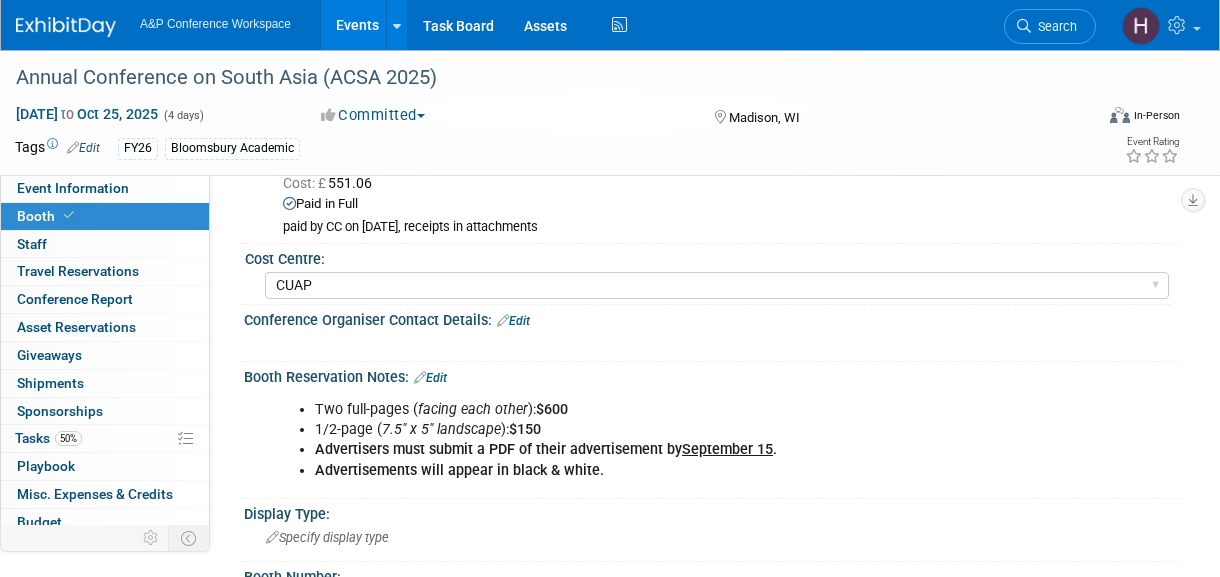 scroll, scrollTop: 165, scrollLeft: 0, axis: vertical 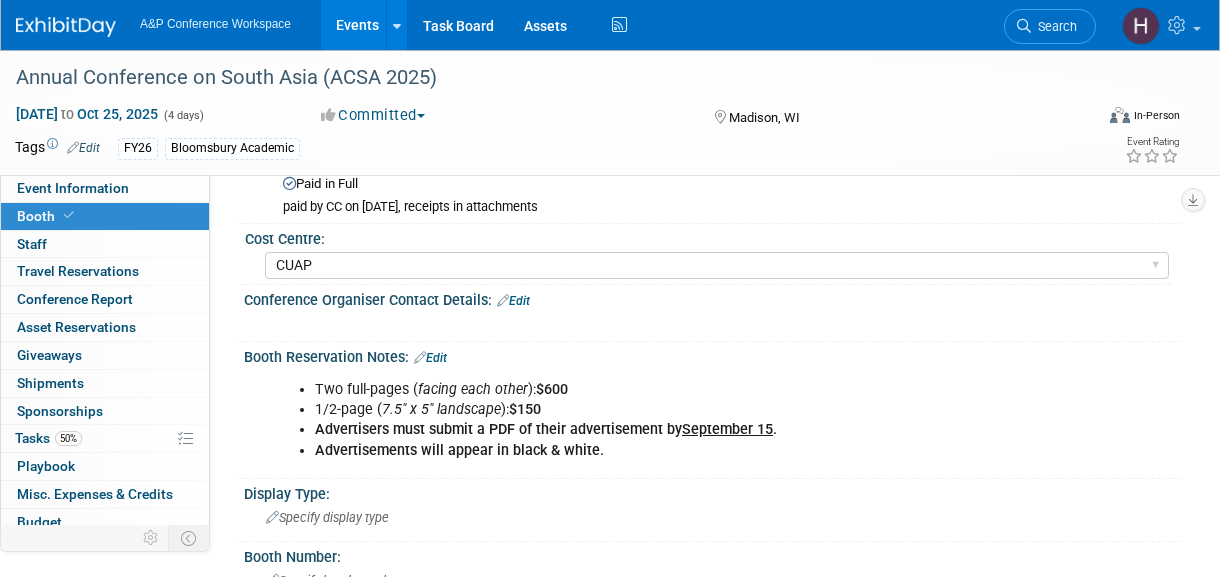 click on "Edit" at bounding box center (430, 358) 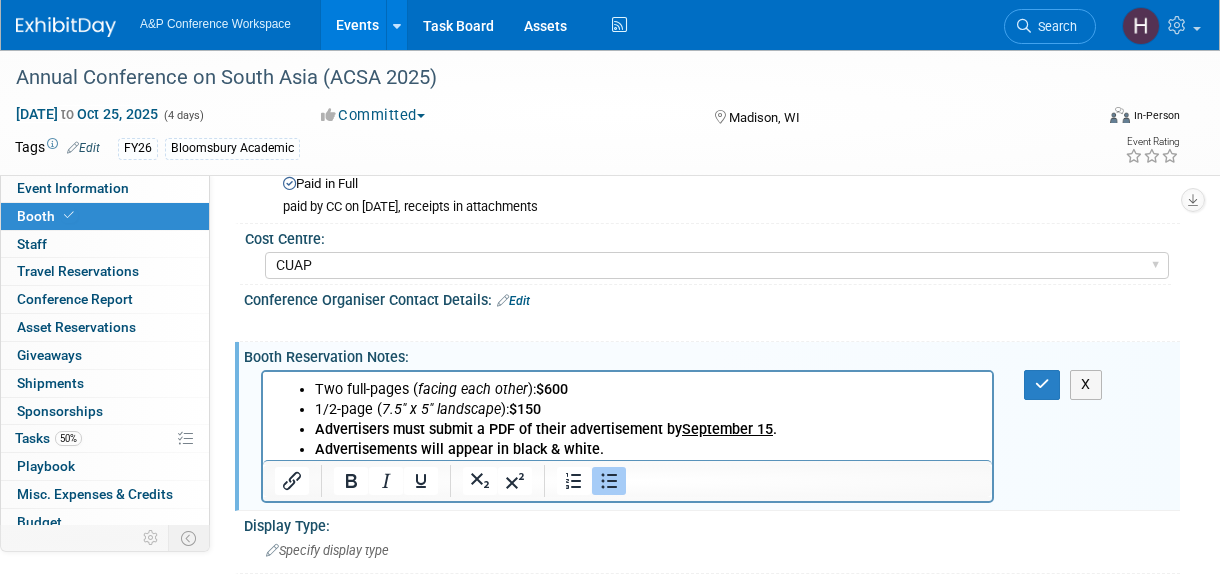 scroll, scrollTop: 255, scrollLeft: 0, axis: vertical 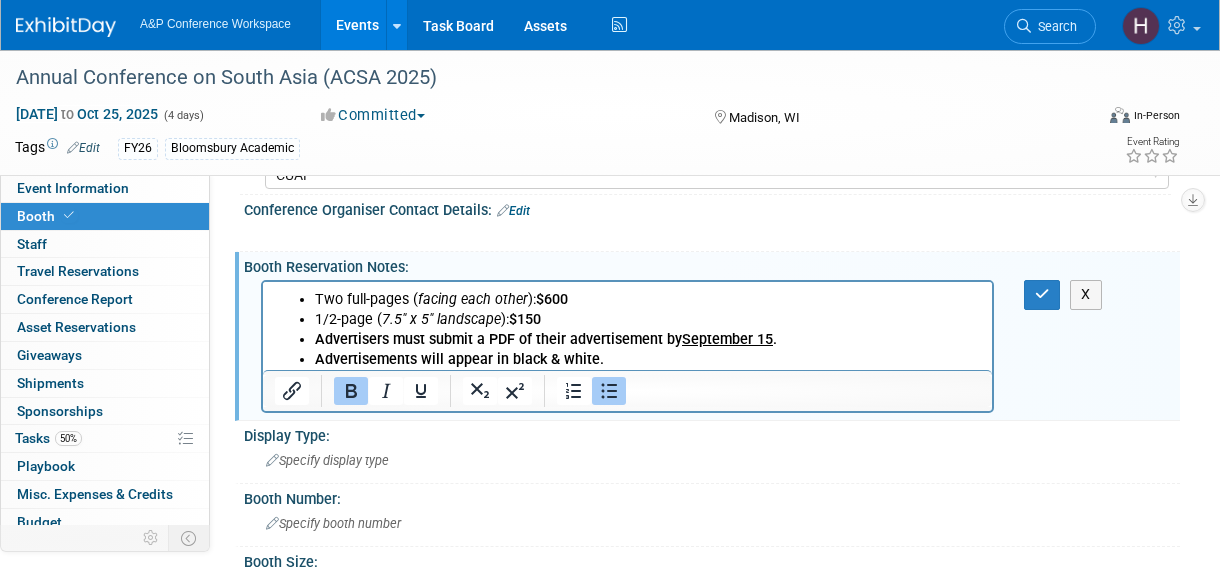 click on "Advertisements will appear in black & white." at bounding box center [648, 360] 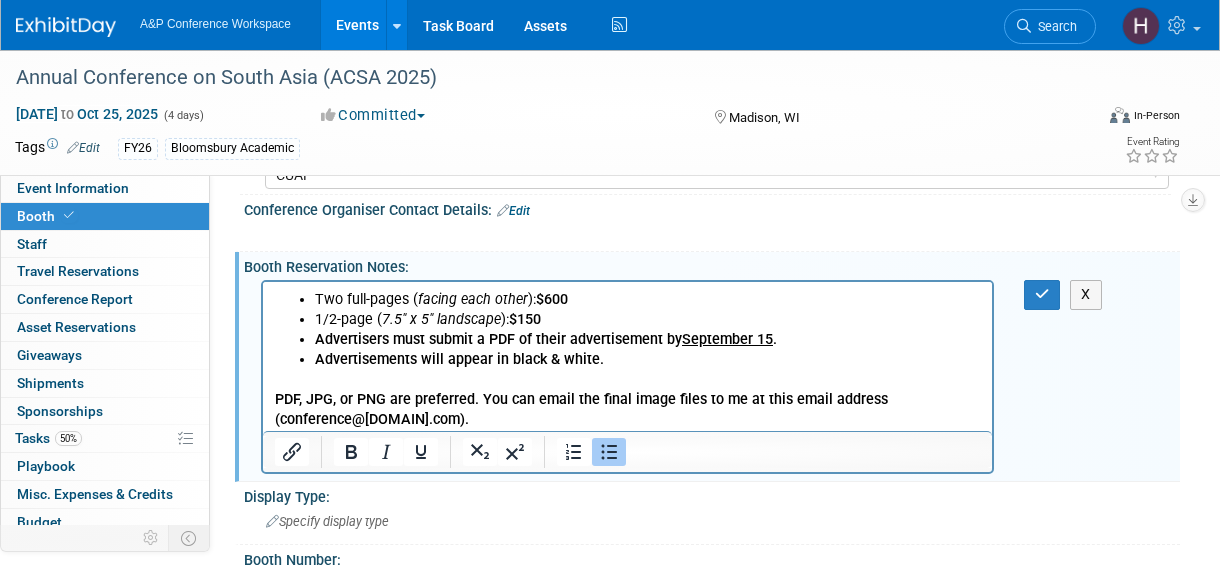 click on "Two full-pages ( facing each other ):  $600 1/2-page ( 7.5″ x 5″ landscape ):  $150 Advertisers must submit a PDF of their advertisement by  September 15 .  Advertisements will appear in black & white. PDF, JPG, or PNG are preferred. You can email the final image files to me at this email address (conference@southasia.wisc.edu)." at bounding box center [627, 356] 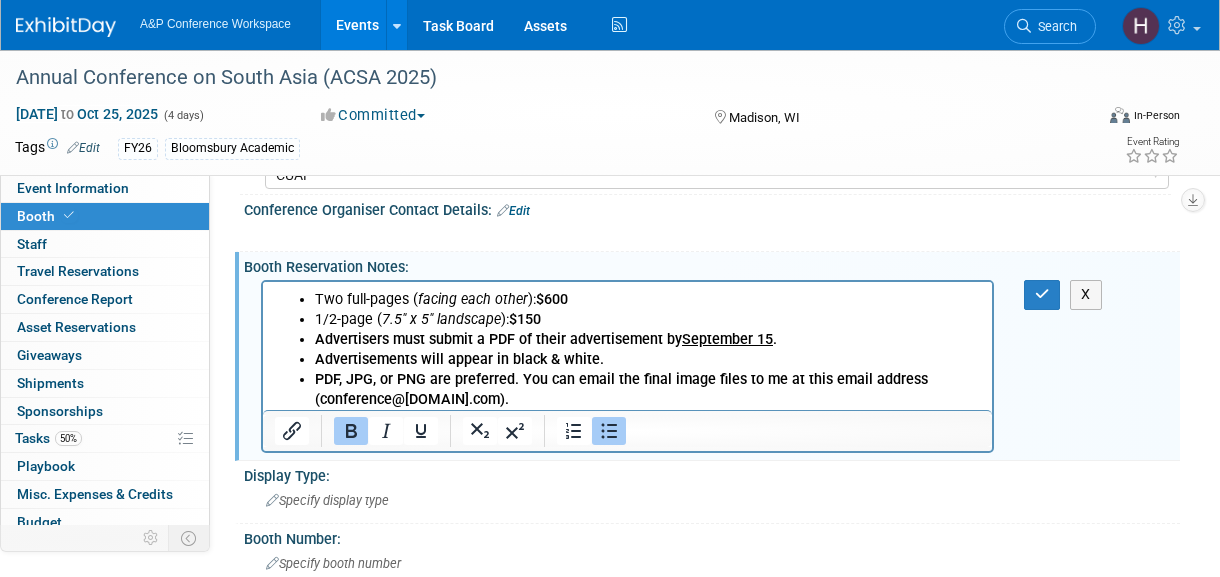 drag, startPoint x: 599, startPoint y: 354, endPoint x: 564, endPoint y: 358, distance: 35.22783 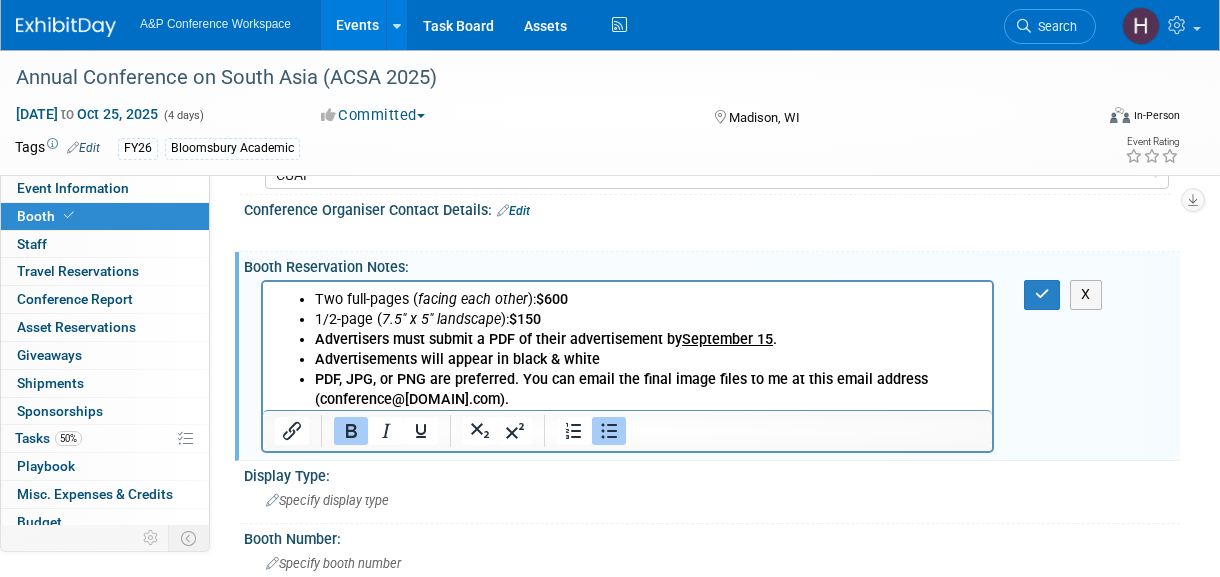 click on "PDF, JPG, or PNG are preferred. You can email the final image files to me at this email address (conference@southasia.wisc.edu)." at bounding box center [621, 389] 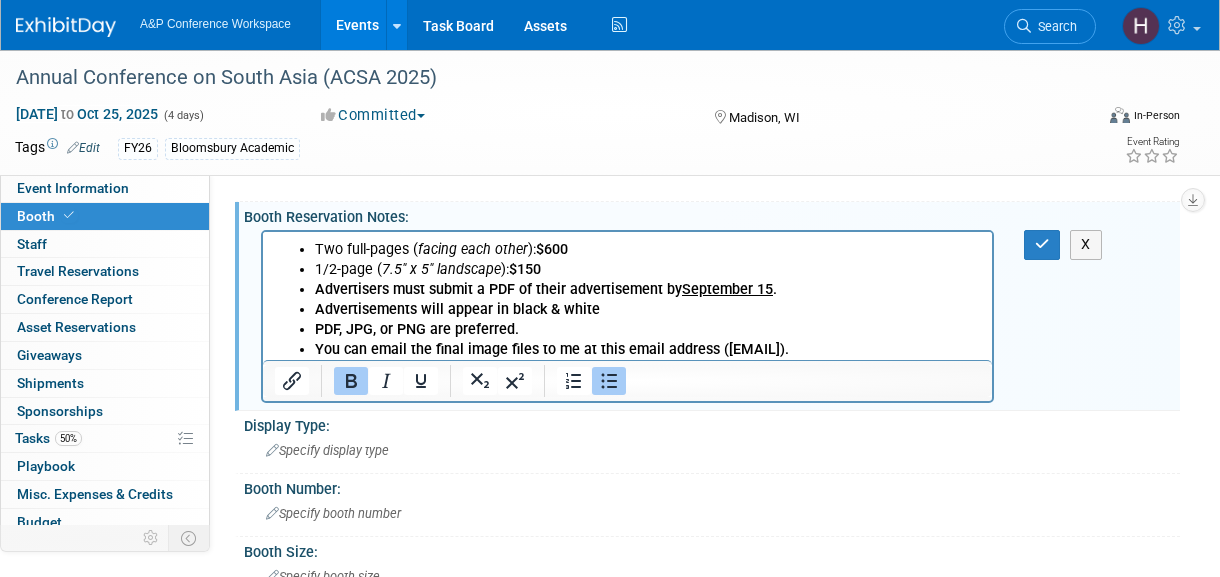 scroll, scrollTop: 303, scrollLeft: 0, axis: vertical 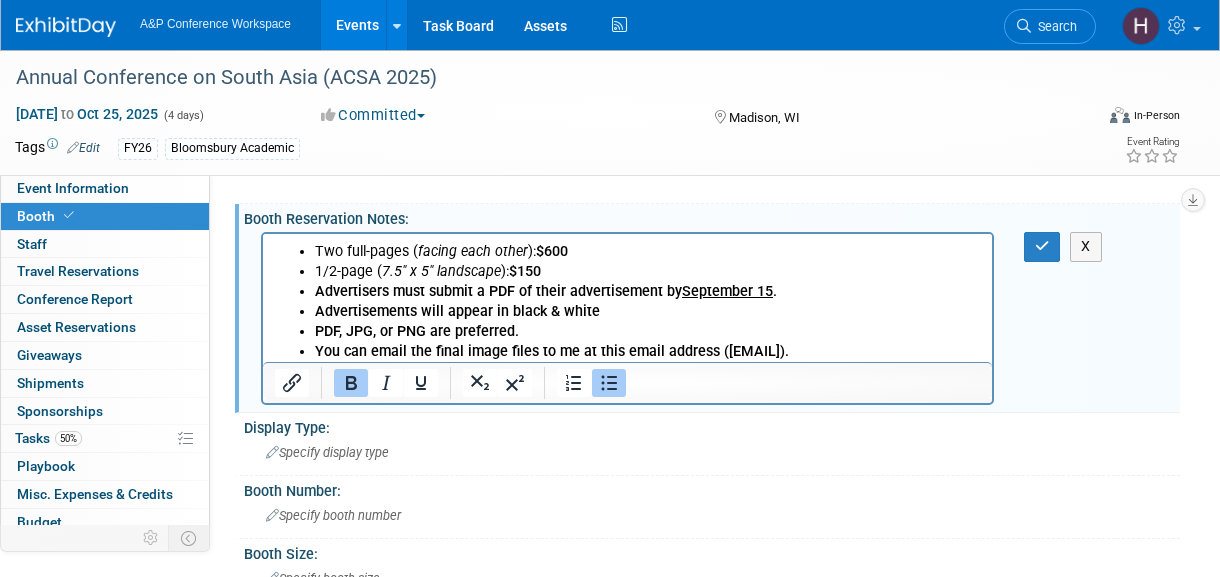 click on "You can email the final image files to me at this email address (conference@southasia.wisc.edu)." at bounding box center [648, 352] 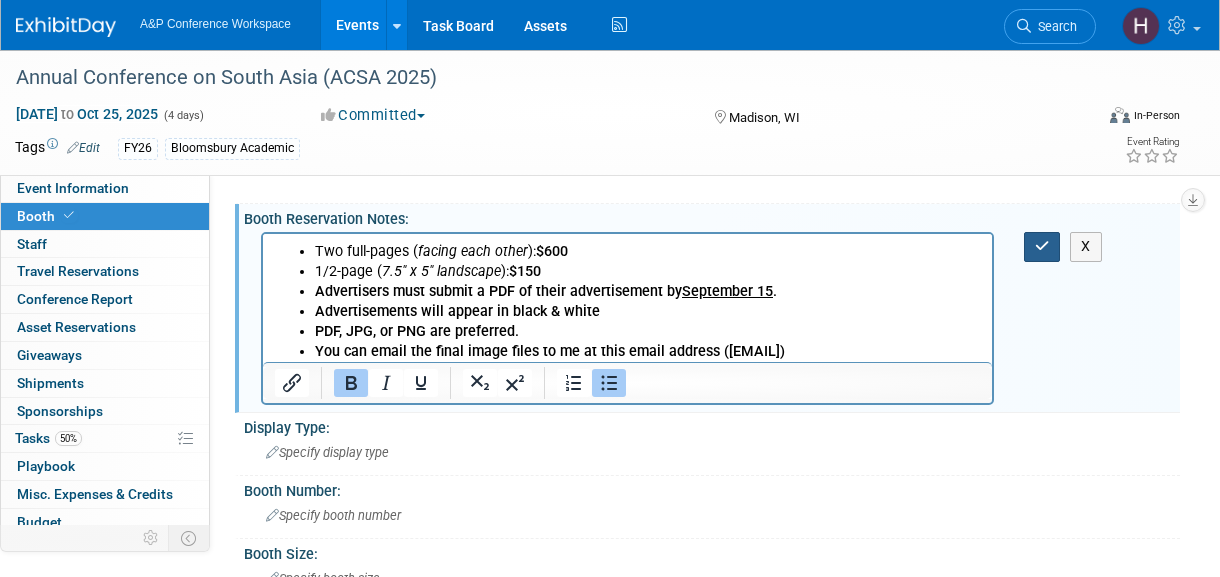 click at bounding box center (1042, 246) 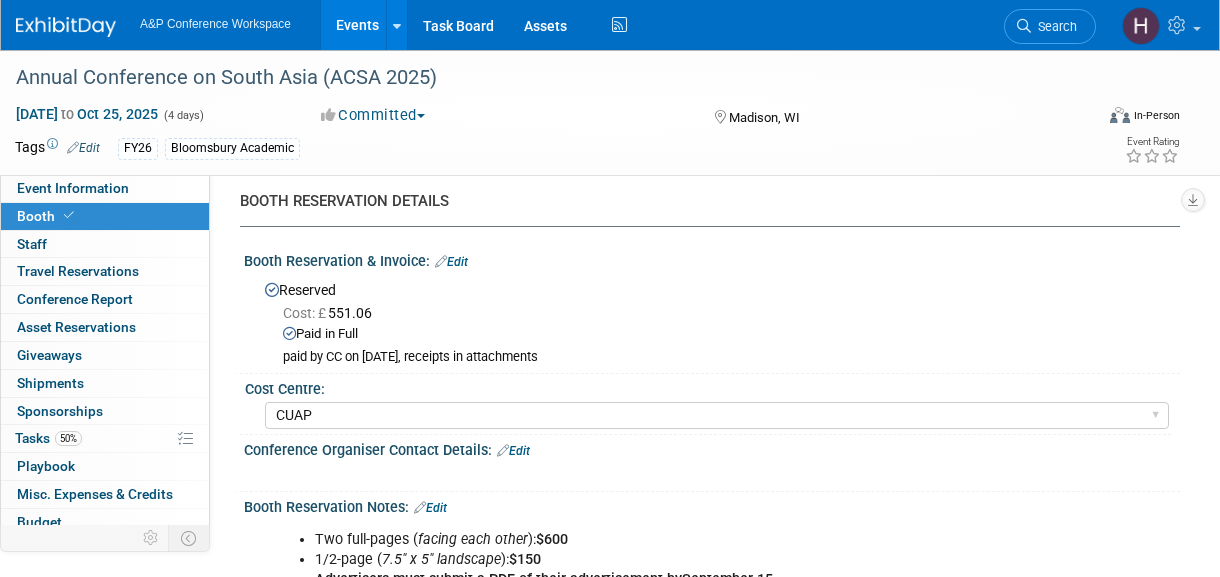 scroll, scrollTop: 0, scrollLeft: 0, axis: both 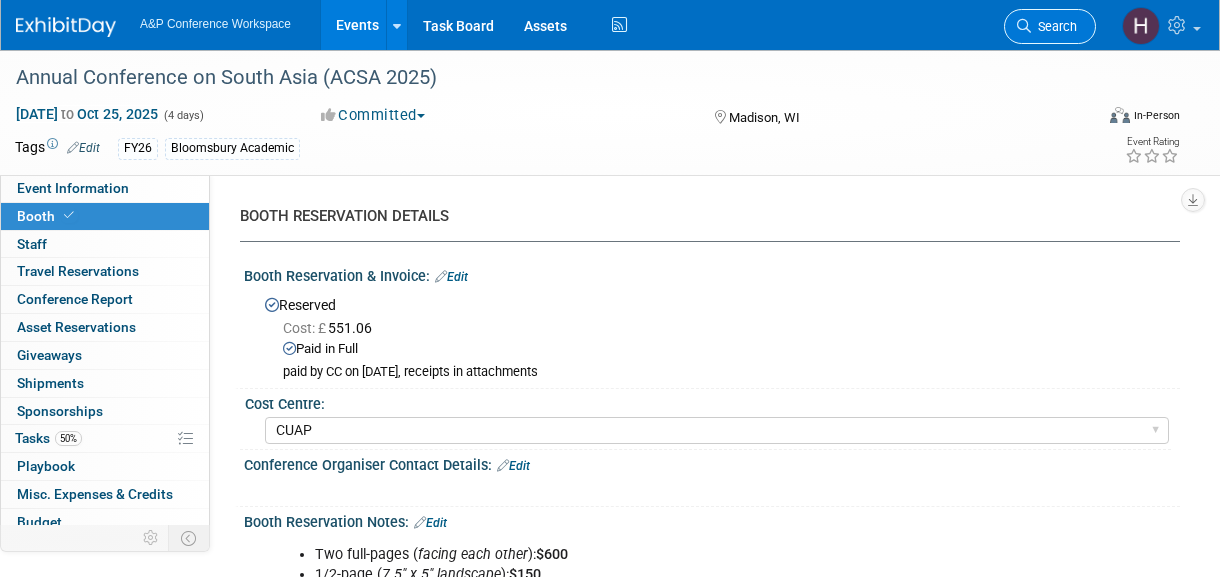 click on "Search" at bounding box center (1054, 26) 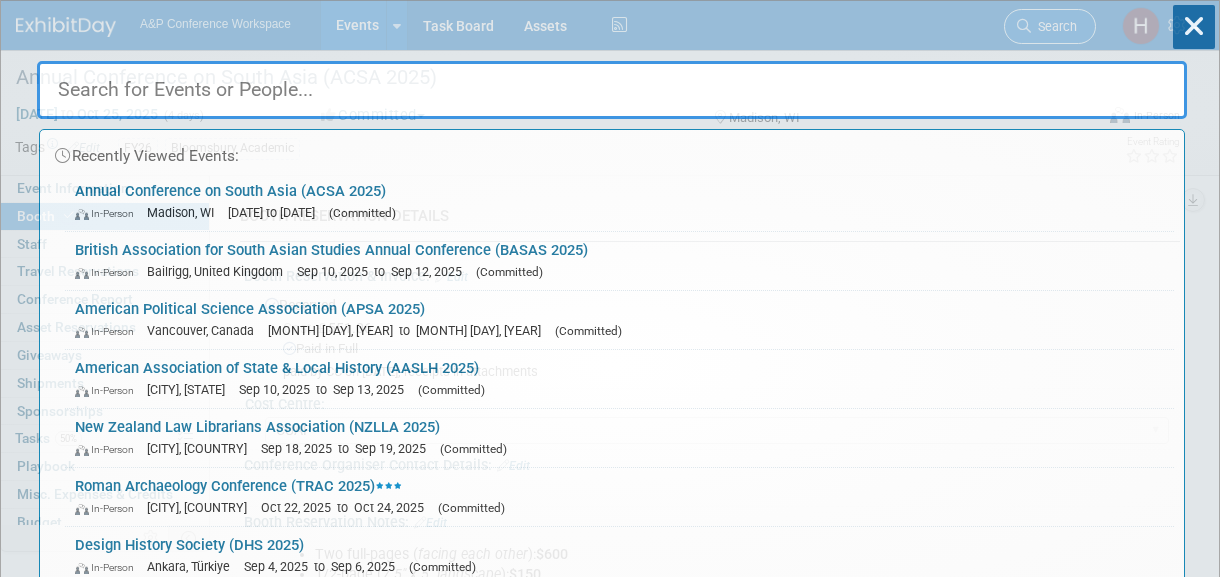 click on "Recently Viewed Events:
Annual Conference on South Asia (ACSA 2025)
In-Person
Madison, WI
Oct 22, 2025  to  Oct 25, 2025
(Committed)
British Association for South Asian Studies Annual Conference (BASAS 2025)
In-Person
Bailrigg, United Kingdom
Sep 10, 2025  to  Sep 12, 2025
(Committed)
American Political Science Association (APSA 2025)
In-Person
Vancouver, Canada
Sep 11, 2025  to  Sep 14, 2025
(Committed)
American Association of State & Local History (AASLH 2025)
In-Person
Cincinnati, OH
Sep 10, 2025  to  Sep 13, 2025
(Committed)
New Zealand Law Librarians Association (NZLLA 2025)
In-Person
Auckland, New Zealand
Sep 18, 2025  to  Sep 19, 2025
(Committed)
Roman Archaeology Conference (TRAC 2025)
In-Person
London, United Kingdom
Oct 22, 2025  to  Oct 24, 2025
(Committed)" at bounding box center [612, 301] 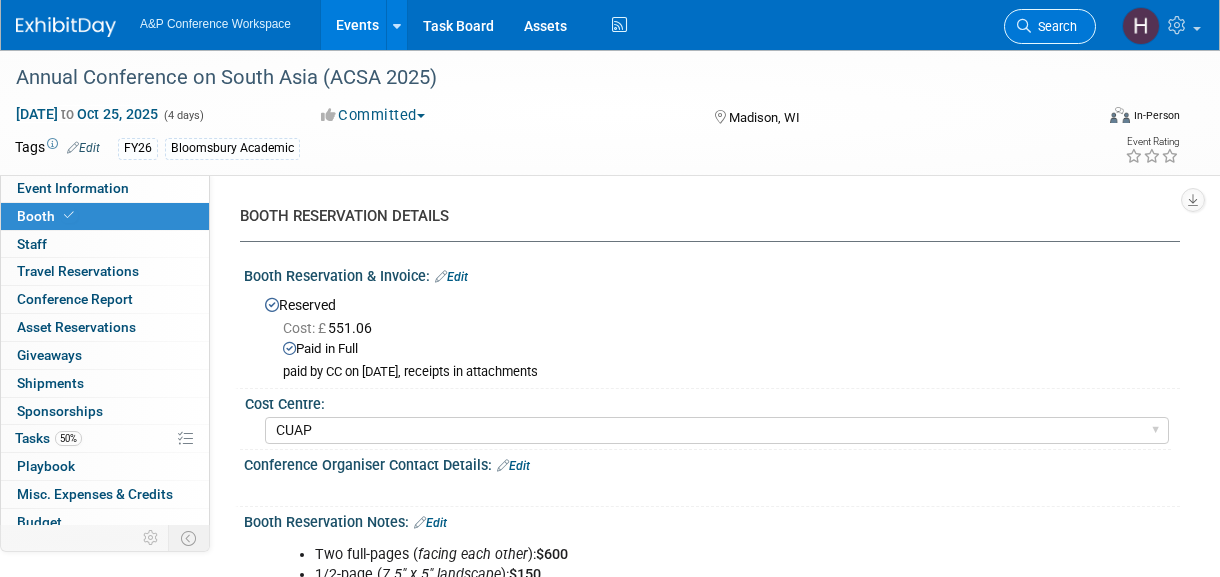 click on "Search" at bounding box center [1054, 26] 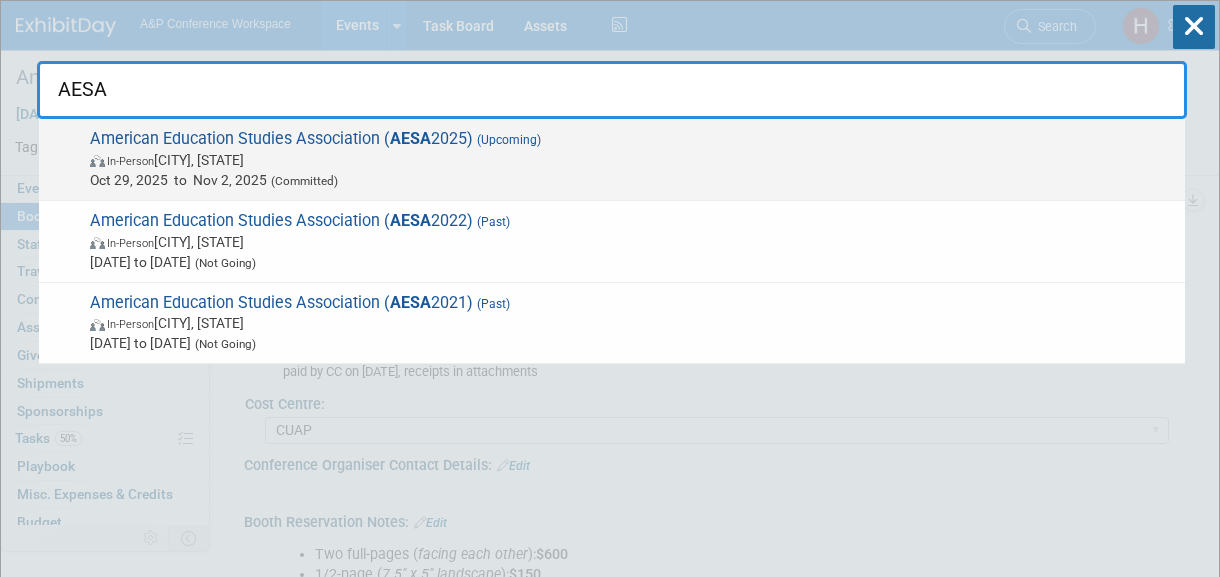type on "AESA" 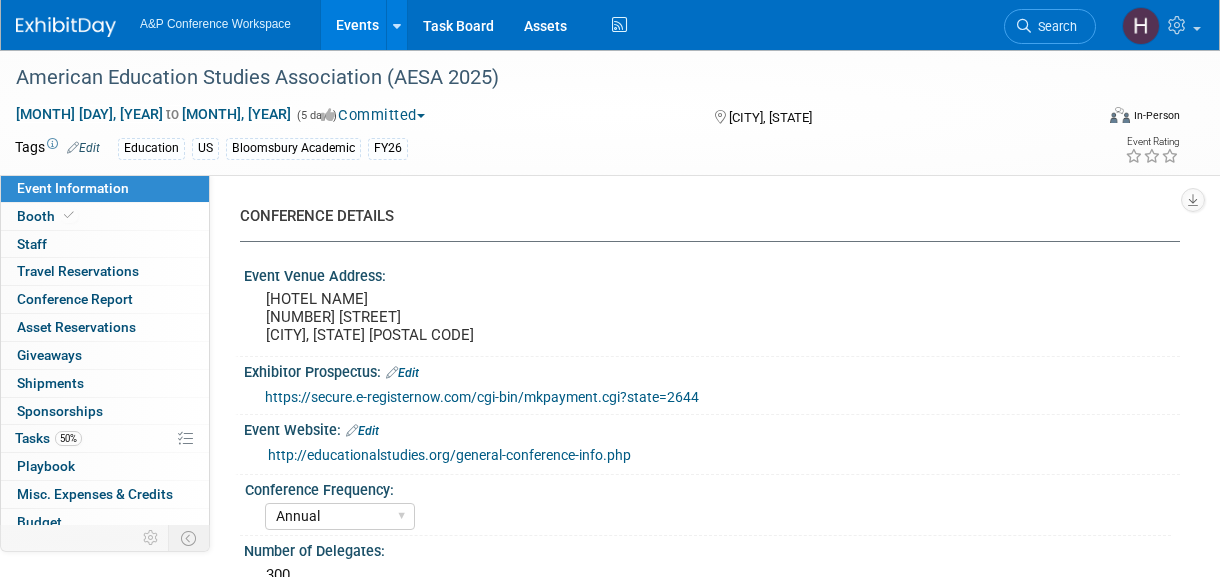select on "Annual" 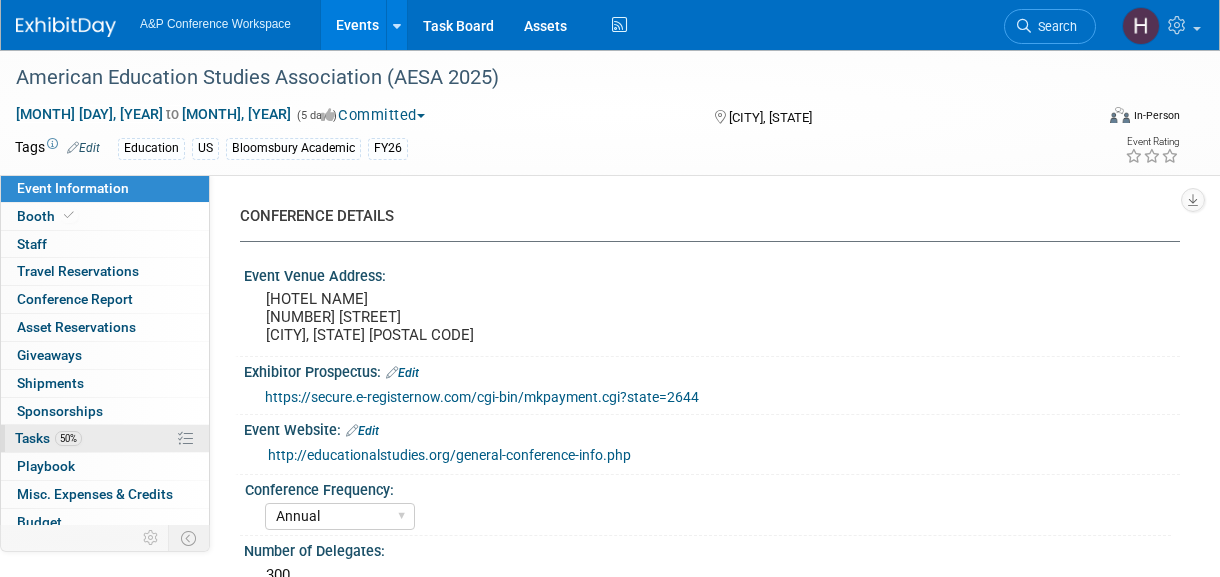 drag, startPoint x: 60, startPoint y: 447, endPoint x: 49, endPoint y: 433, distance: 17.804493 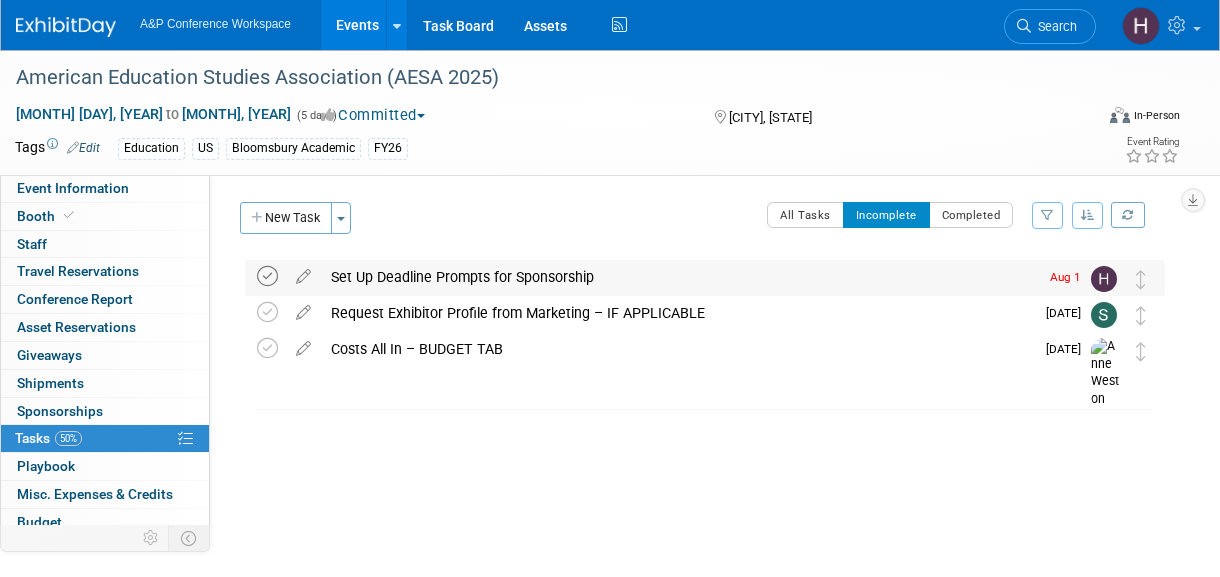 click at bounding box center (267, 276) 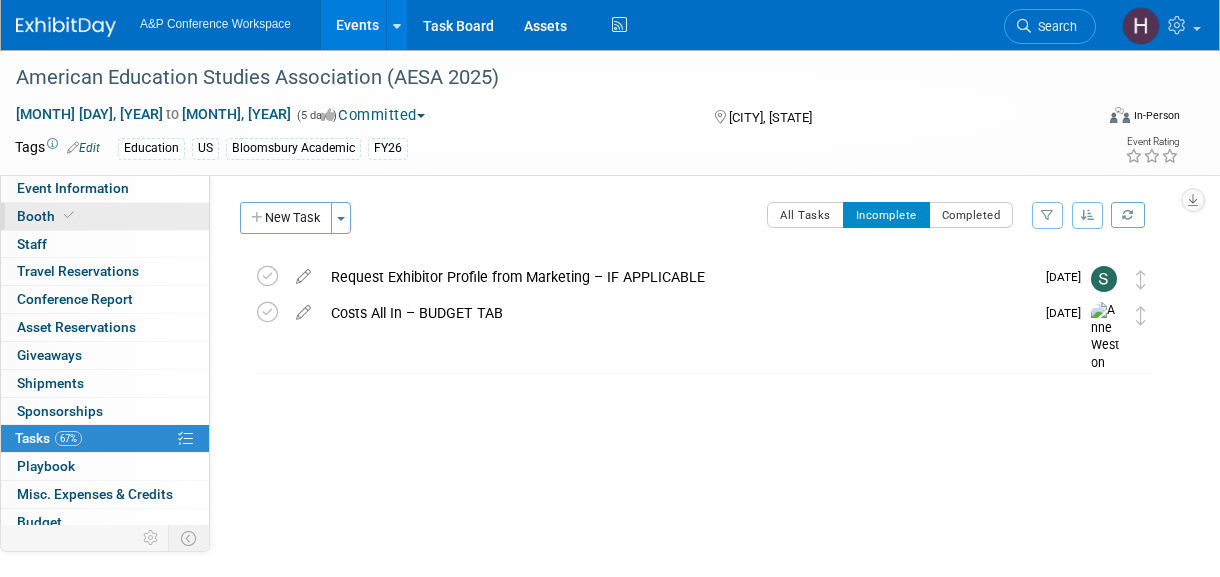 click on "Booth" at bounding box center (105, 216) 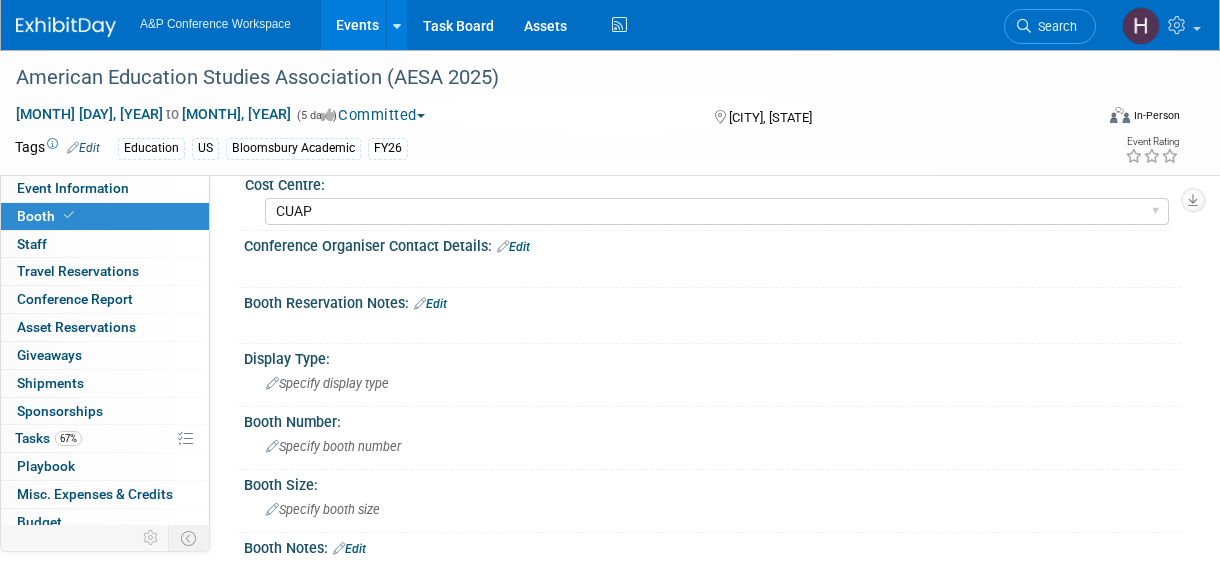 scroll, scrollTop: 218, scrollLeft: 0, axis: vertical 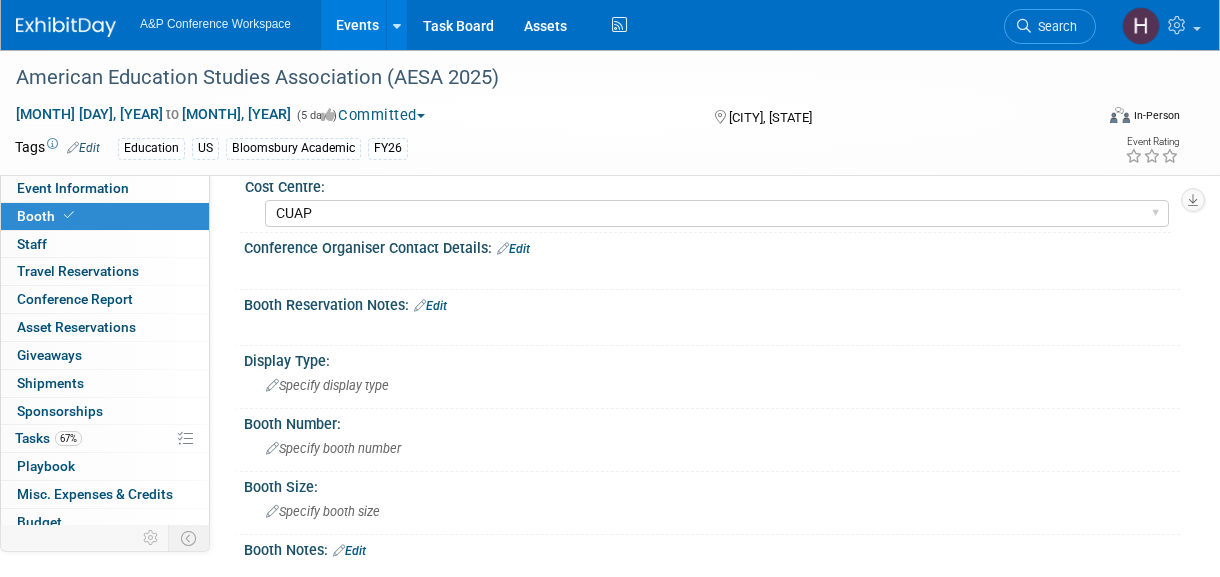 click on "Edit" at bounding box center (430, 306) 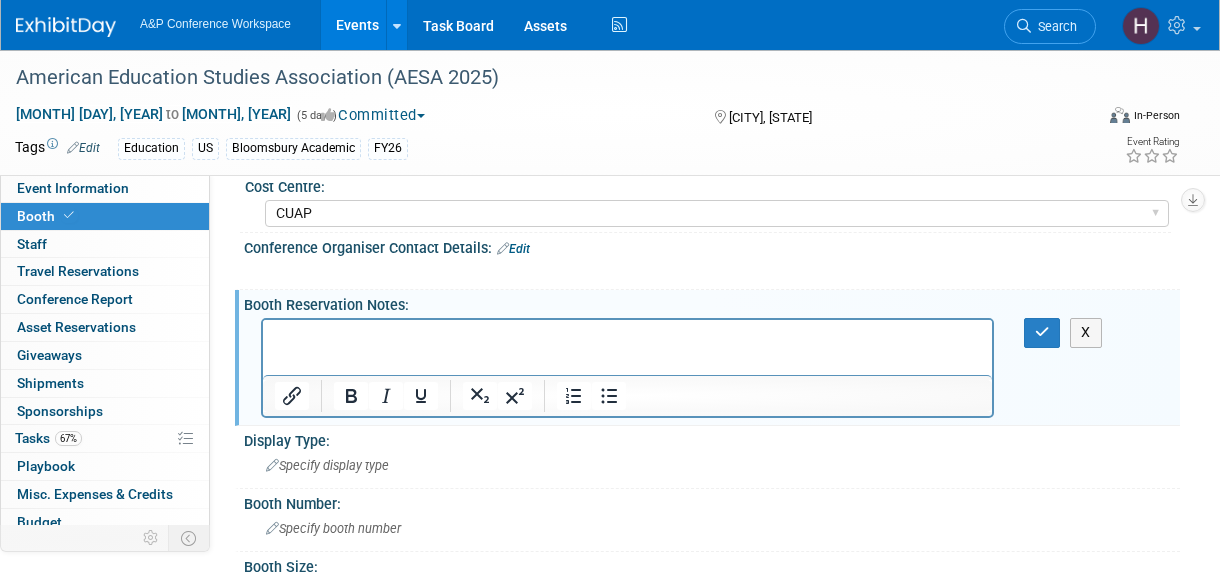 scroll, scrollTop: 0, scrollLeft: 0, axis: both 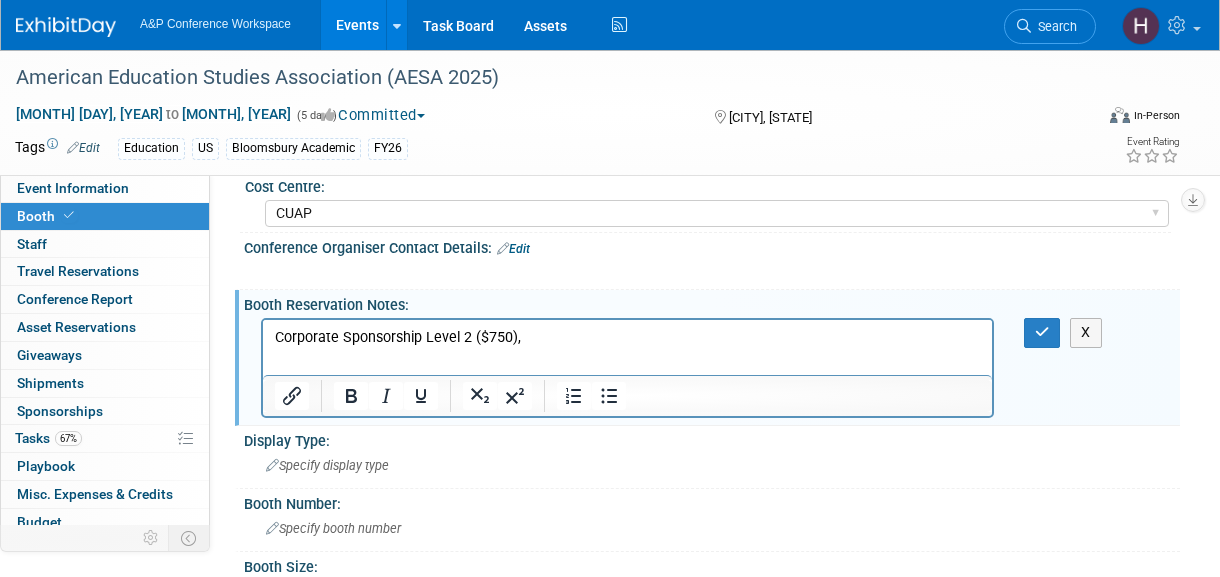 click on "Corporate Sponsorship Level 2 ($750)," at bounding box center [628, 338] 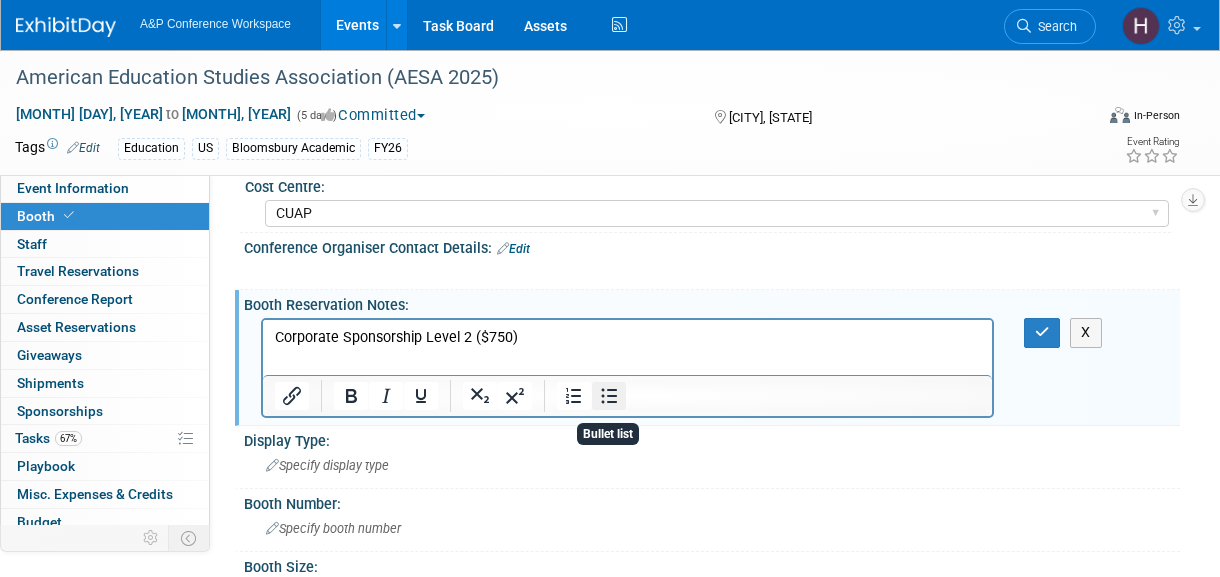 click 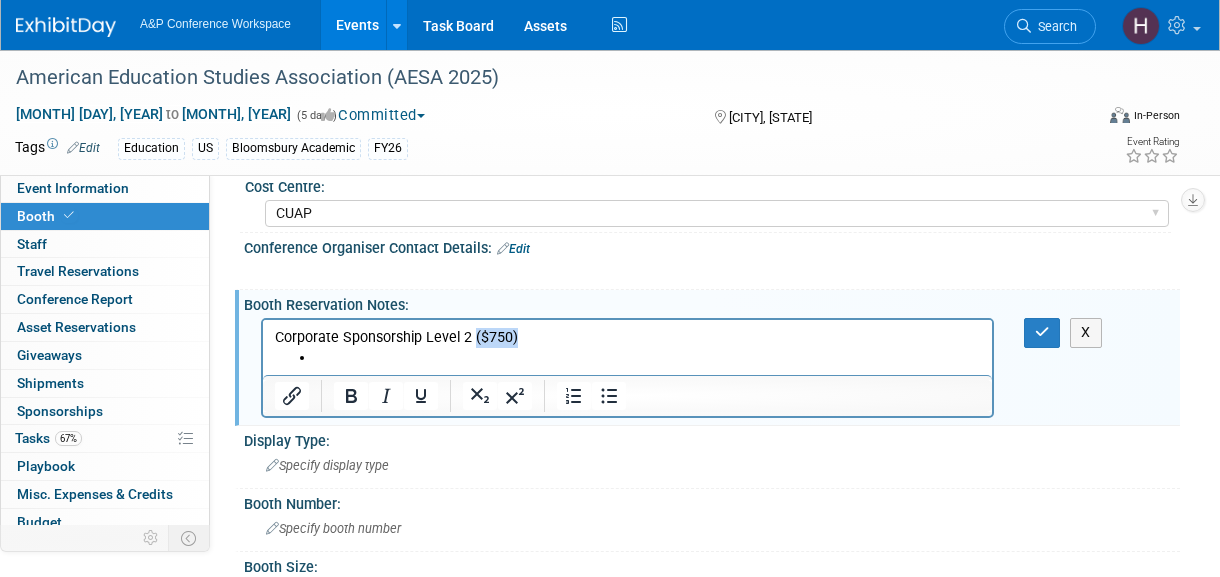 drag, startPoint x: 540, startPoint y: 345, endPoint x: 476, endPoint y: 336, distance: 64.629715 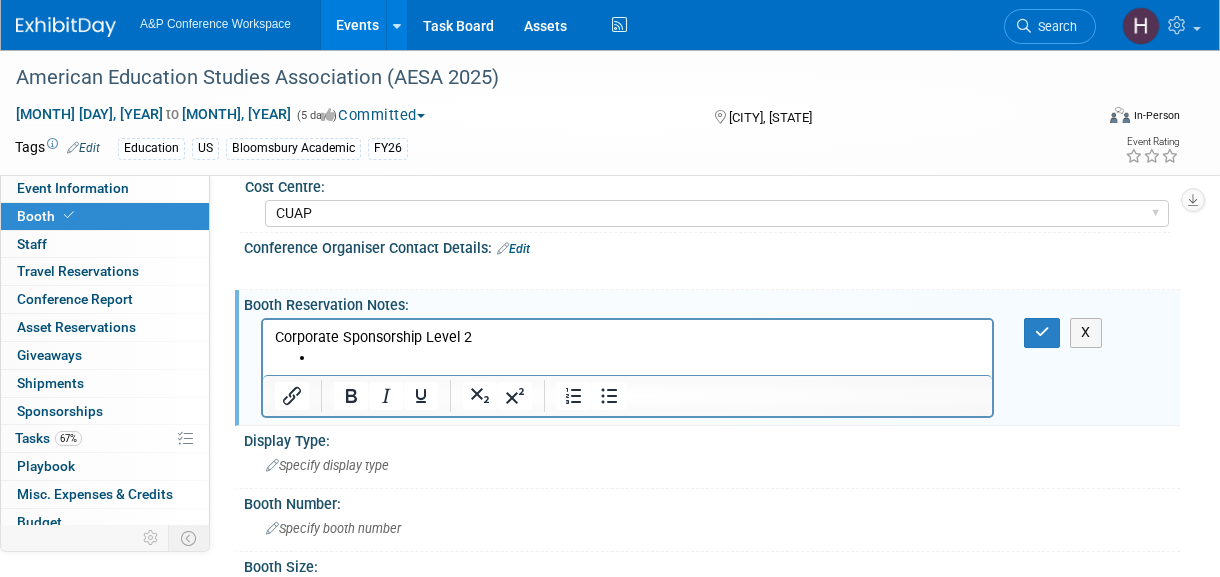 click at bounding box center (648, 358) 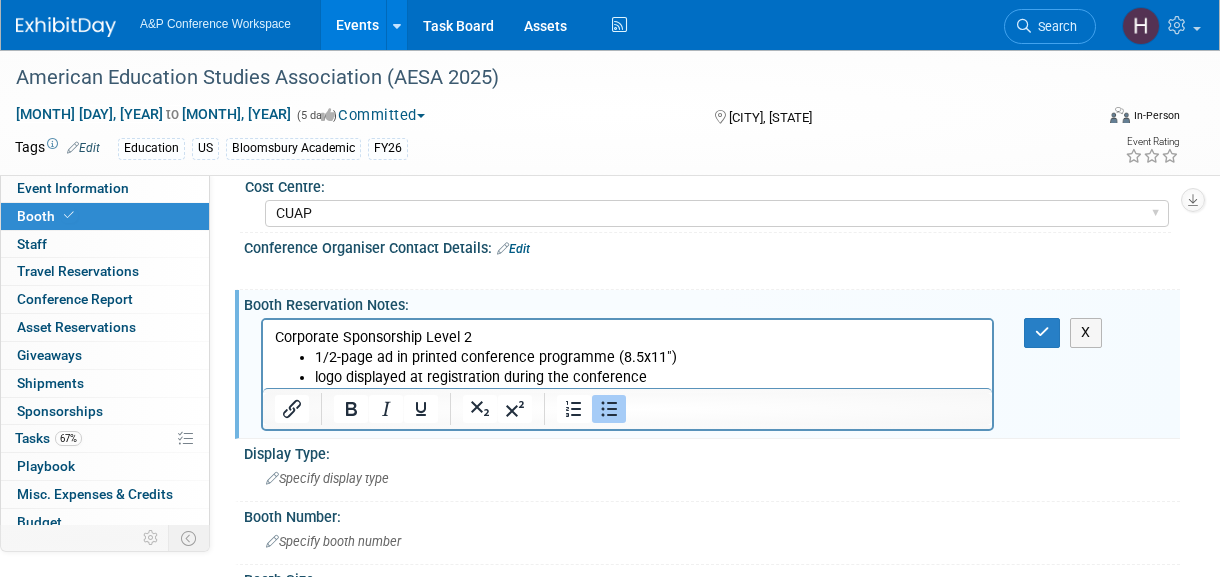 click on "1/2-page ad in printed conference programme (8.5x11")" at bounding box center [648, 358] 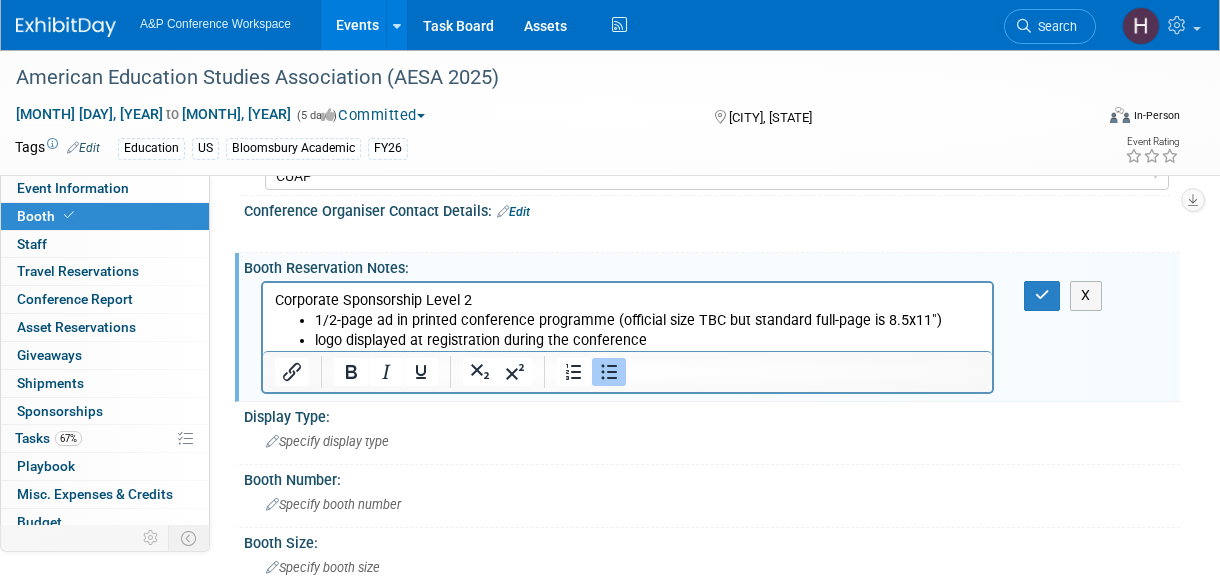 scroll, scrollTop: 256, scrollLeft: 0, axis: vertical 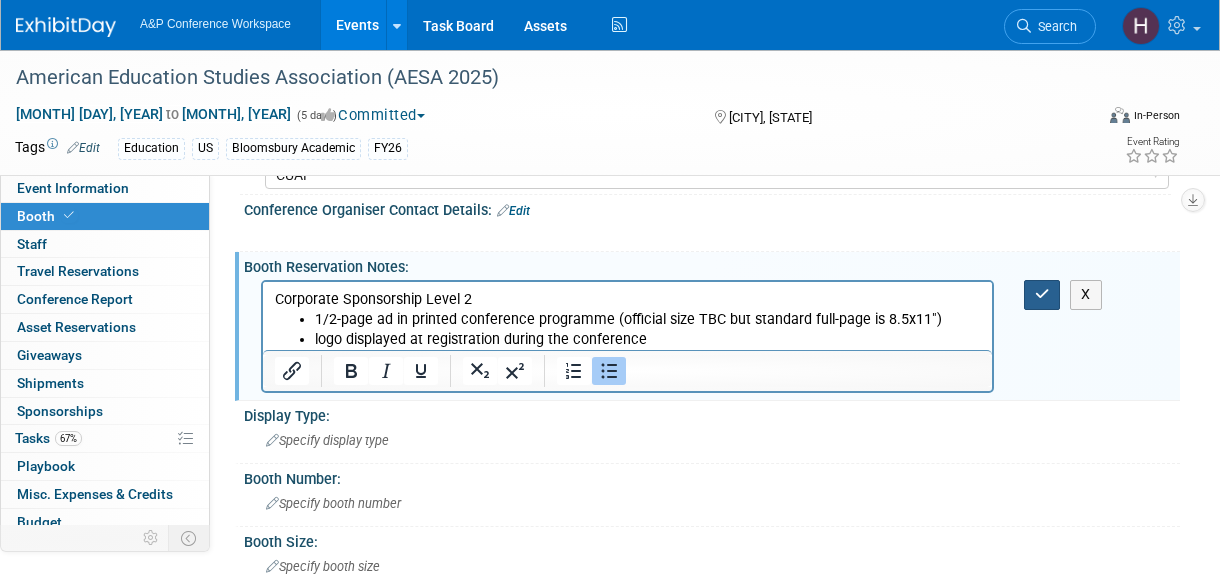 click at bounding box center [1042, 294] 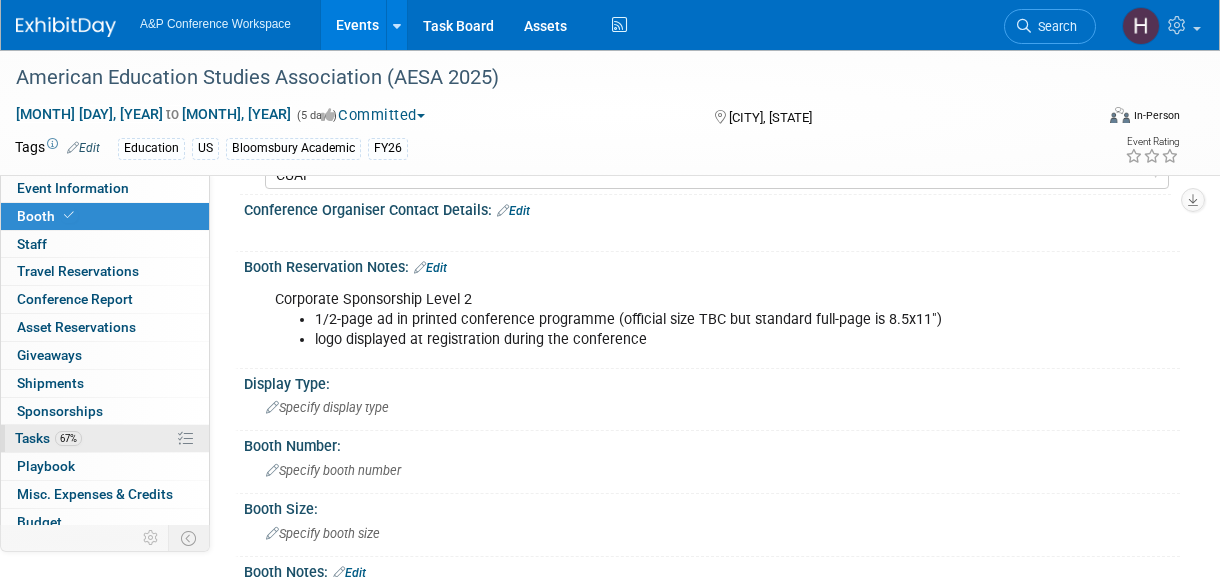 click on "67%" at bounding box center (68, 438) 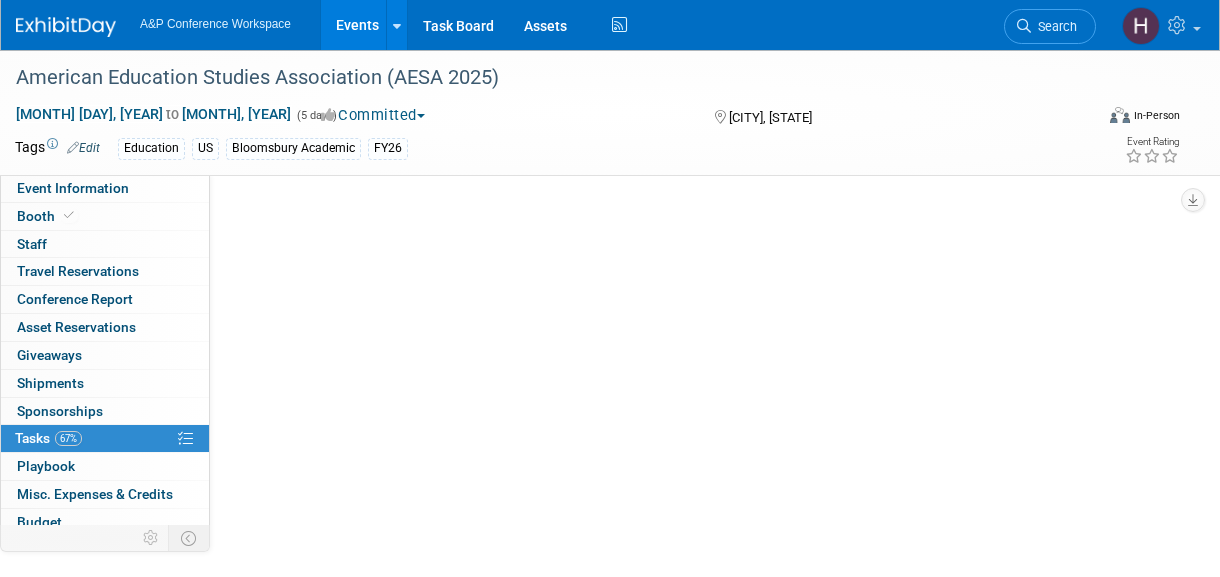 scroll, scrollTop: 0, scrollLeft: 0, axis: both 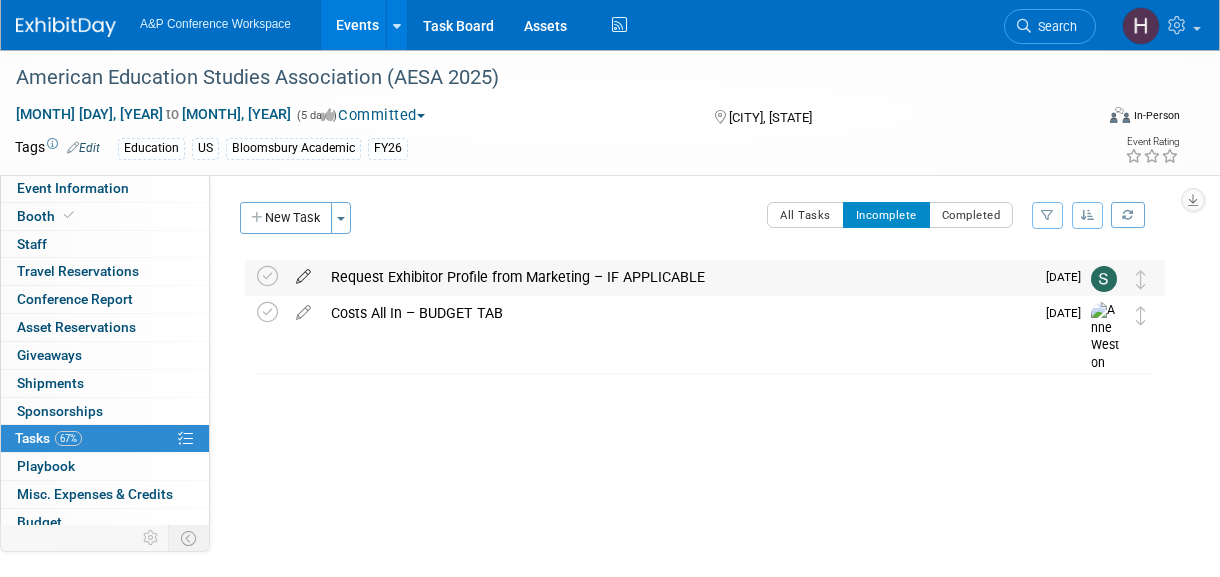 click at bounding box center [303, 272] 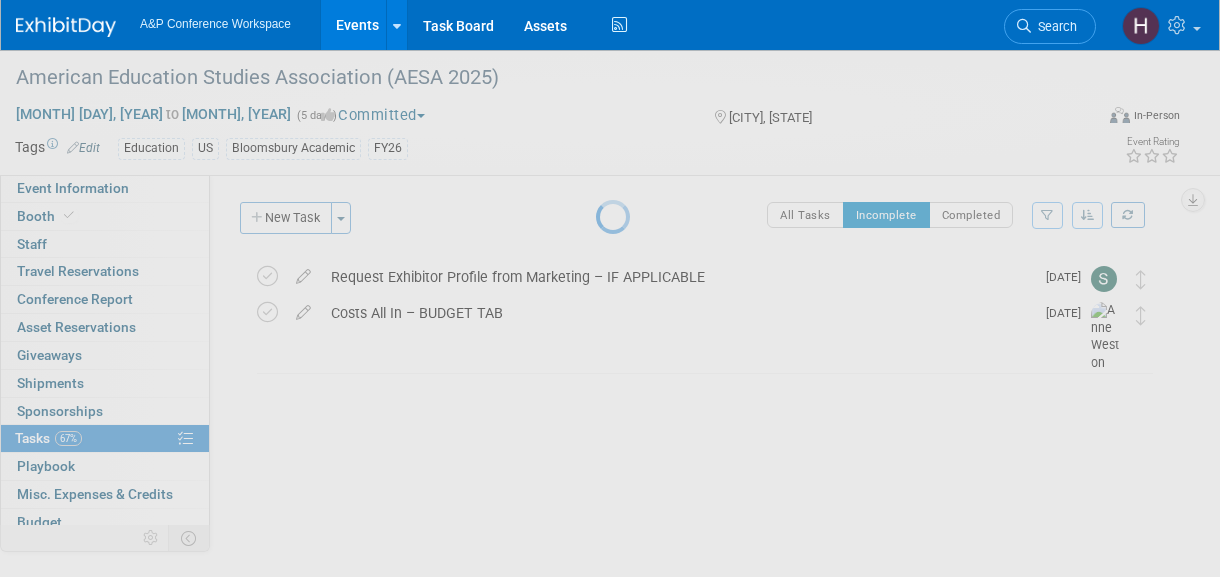 select on "9" 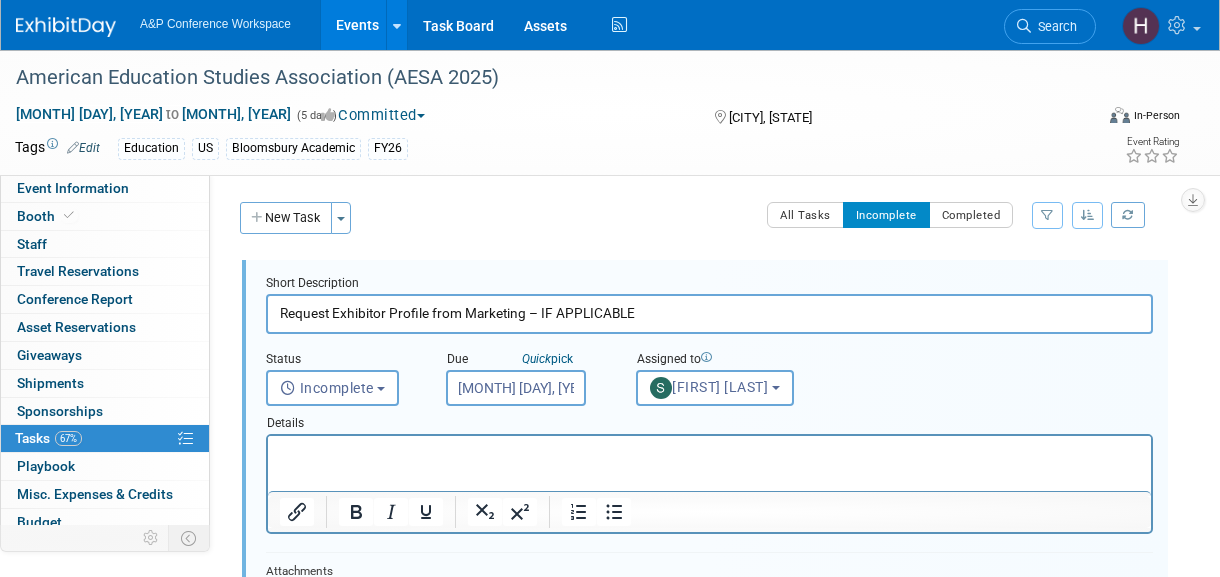 scroll, scrollTop: 0, scrollLeft: 0, axis: both 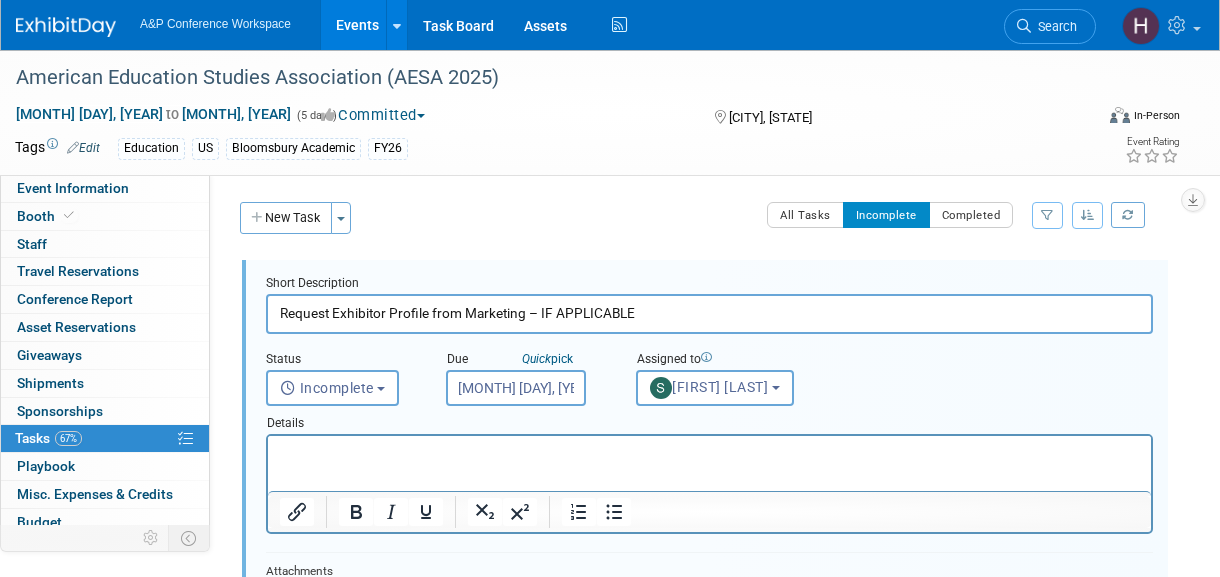 click on "Request Exhibitor Profile from Marketing – IF APPLICABLE" at bounding box center [709, 313] 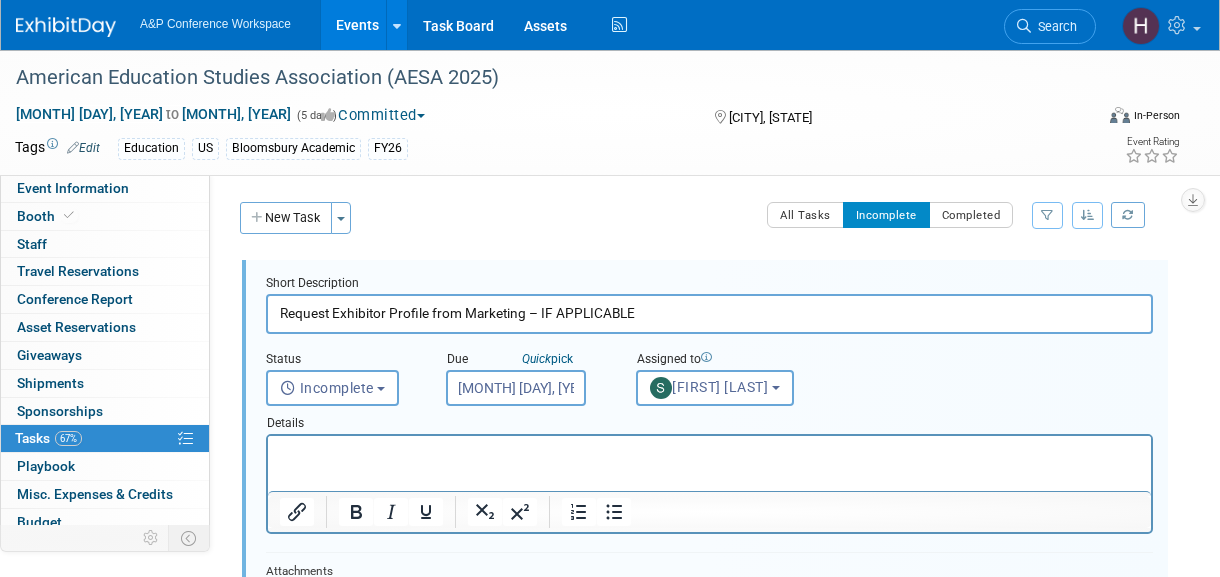drag, startPoint x: 657, startPoint y: 302, endPoint x: 217, endPoint y: 303, distance: 440.00113 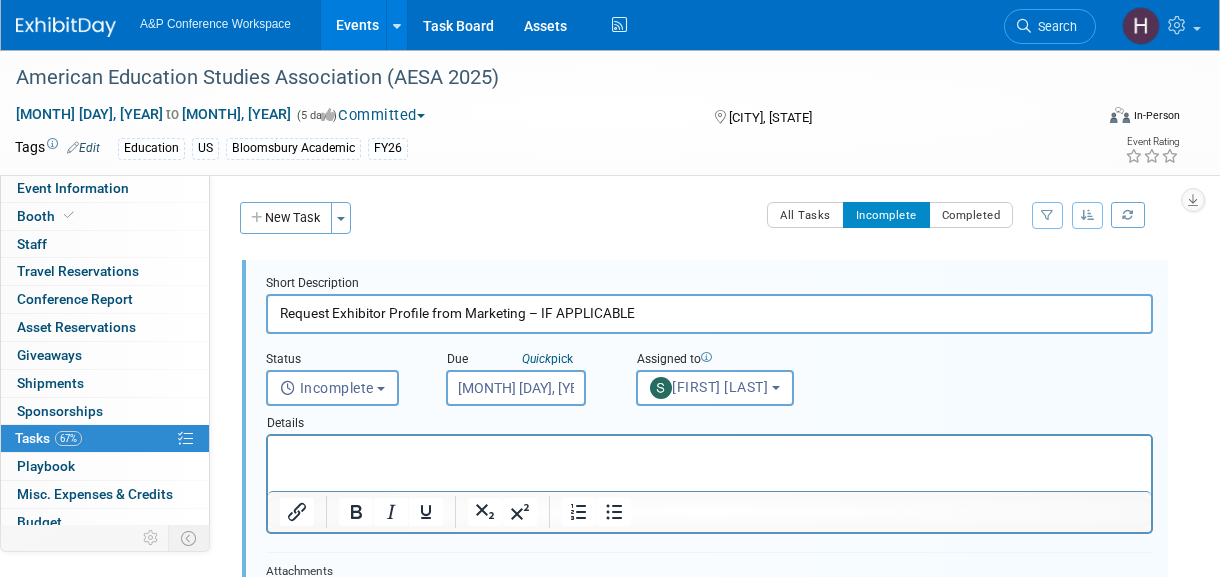 click on "CONFERENCE DETAILS
Event Venue Address:
Hotel Albuquerque at Old Town
800 Rio Grande Blvd. NW
Albuquerque, New Mexico 87104
Exhibitor Prospectus:
Edit
https://secure.e-registernow.com/cgi-bin/mkpayment.cgi?state=2644
Event Website:
Edit
http://educationalstudies.org/general-conference-info.php
Conference Frequency:
Annual
Biennial
Bi-Annual
Triennial
Quadrennial
Number of Delegates:
300
Conference Acronym:
AESA
Region:
US
Conference Level:
Level 1
Level 2
Level 3
Level 4
Type of Attendance:
In-Person Booth
Virtual Booth
Sponsorship
Insert Only - DO NOT USE
Program Advert
Editor Attendance Only
Ed Kit
3rd Party / Bookseller
Attendee List Purchase
Link on Conference Page
Presentation Slot
Unmanned Display
SUBJECT LISTS" at bounding box center (695, 395) 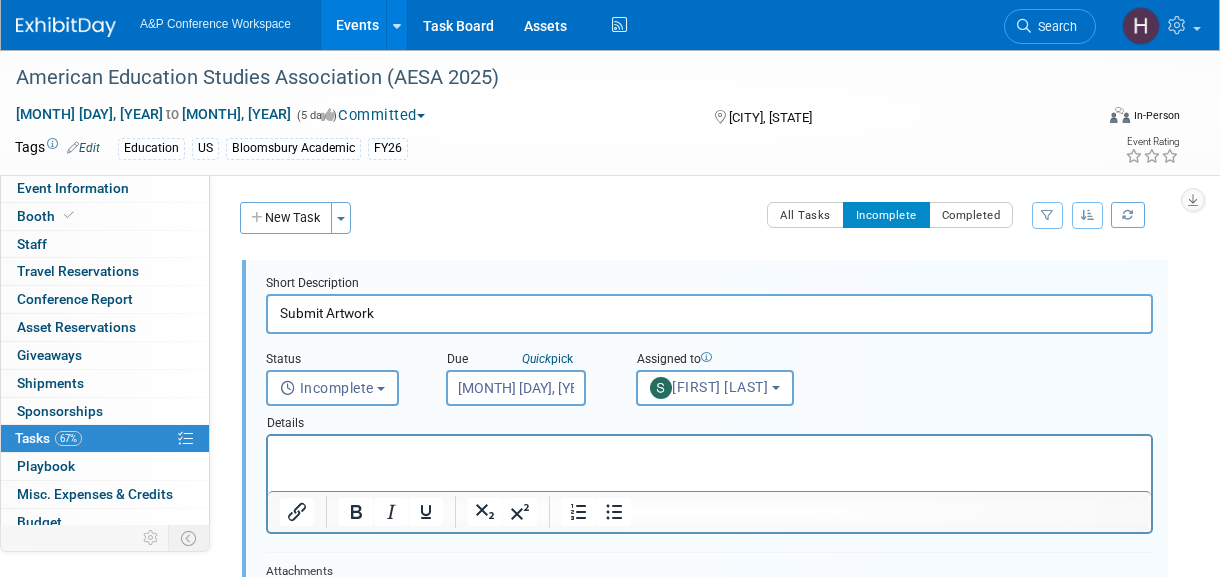 type on "Submit Artwork" 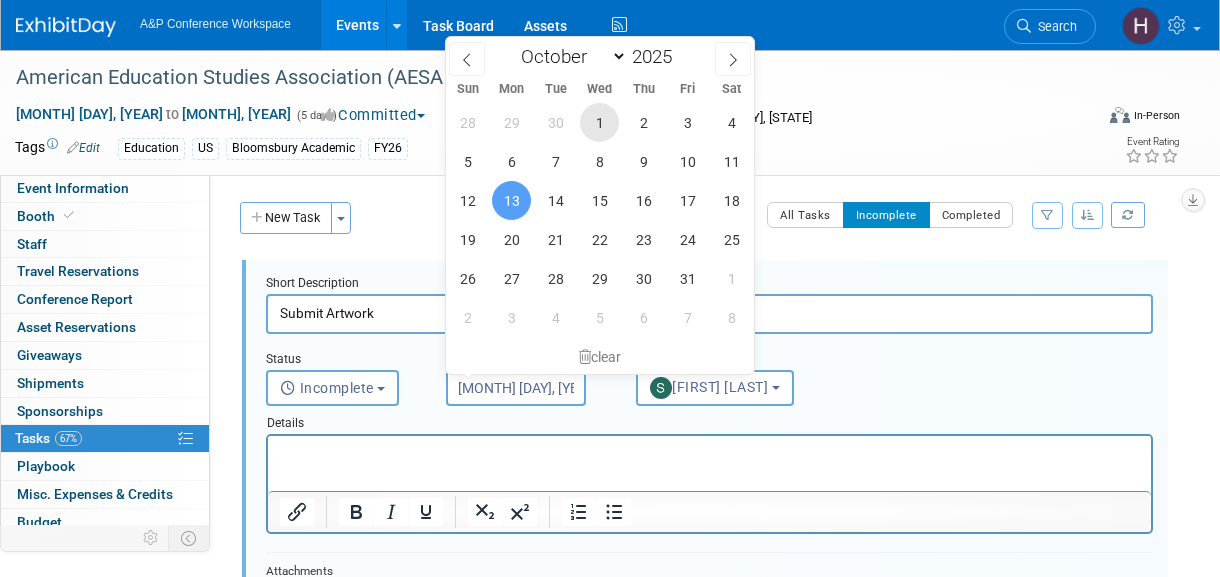 click on "1" at bounding box center [599, 122] 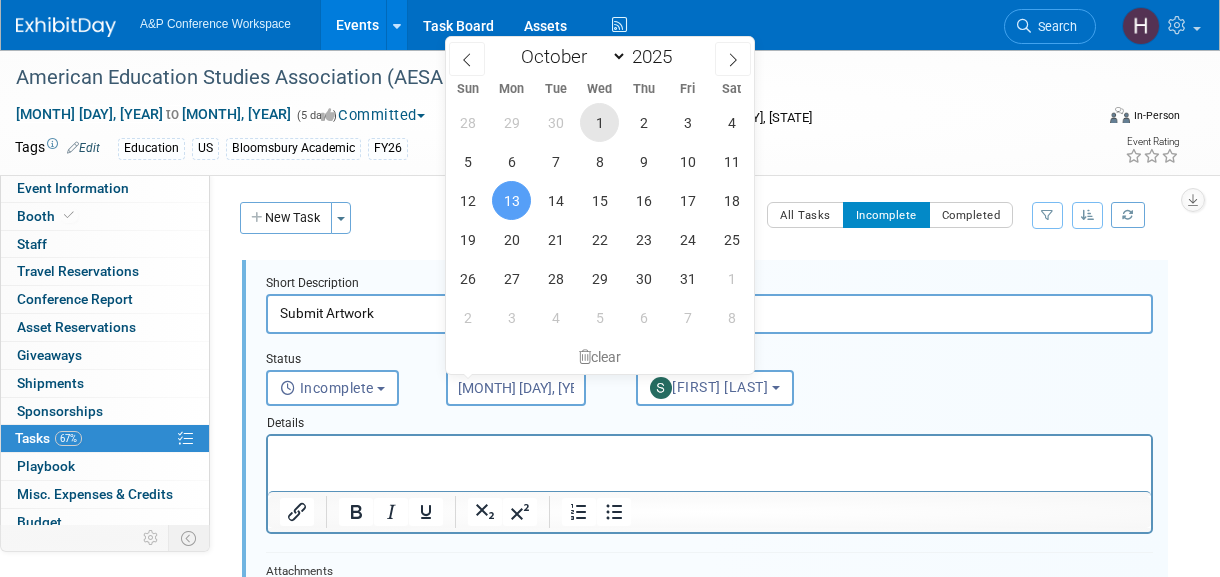 type on "Oct 1, 2025" 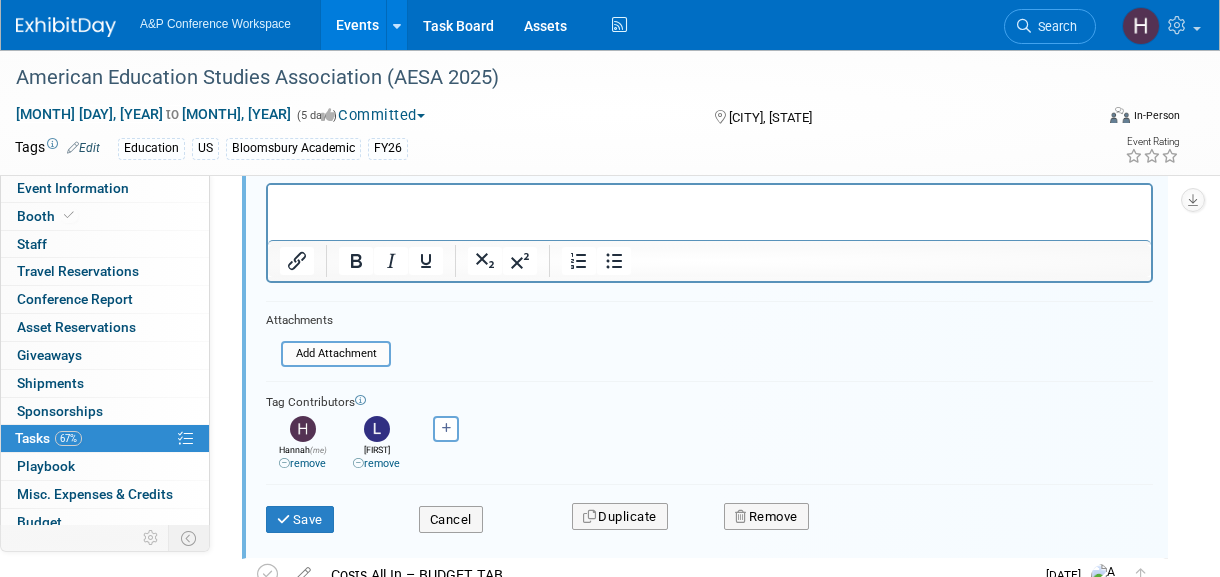 scroll, scrollTop: 253, scrollLeft: 0, axis: vertical 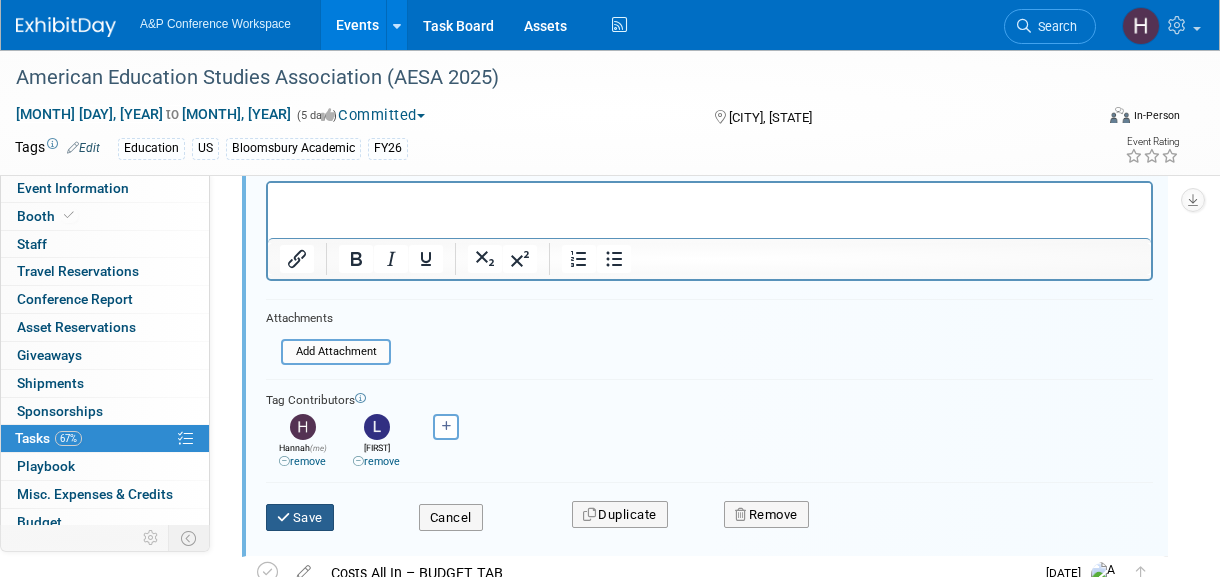 click on "Save" at bounding box center [300, 518] 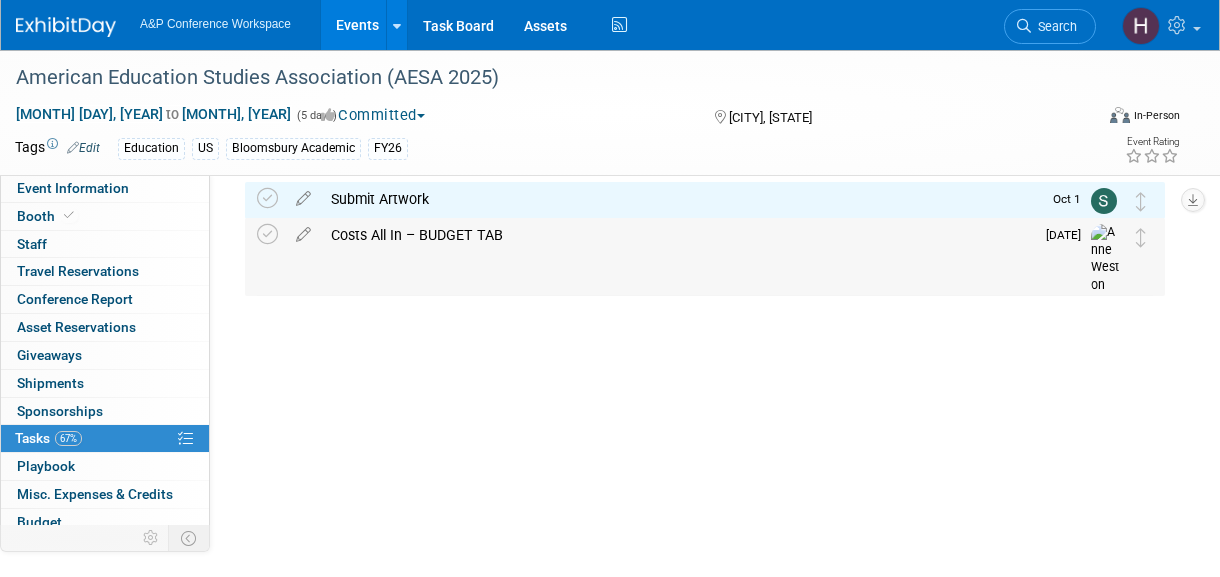 scroll, scrollTop: 0, scrollLeft: 0, axis: both 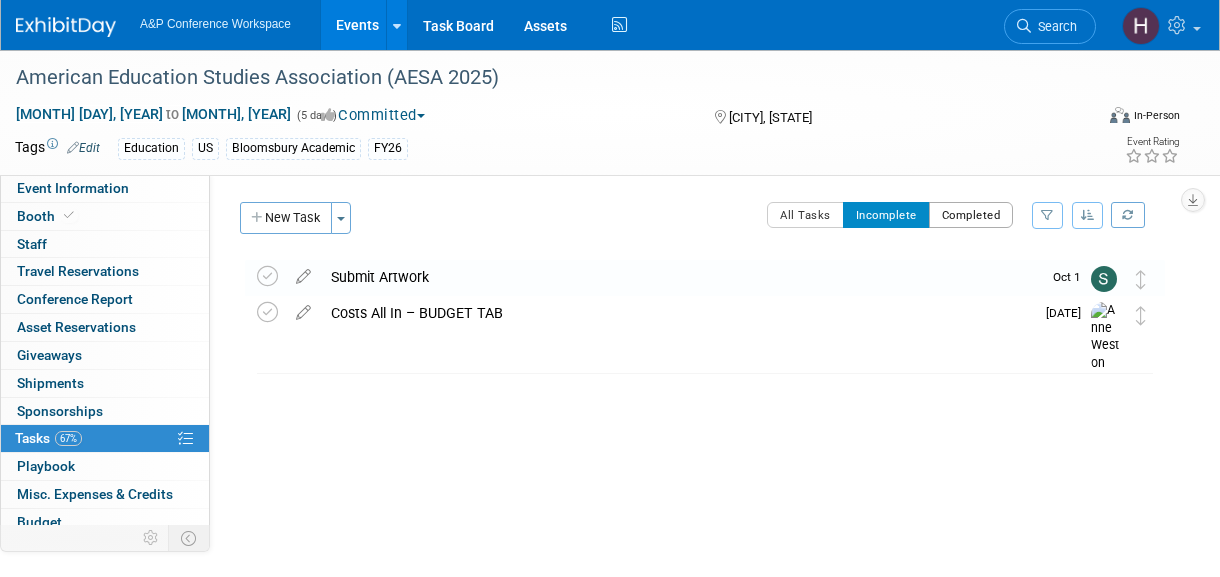 click on "Completed" at bounding box center (971, 215) 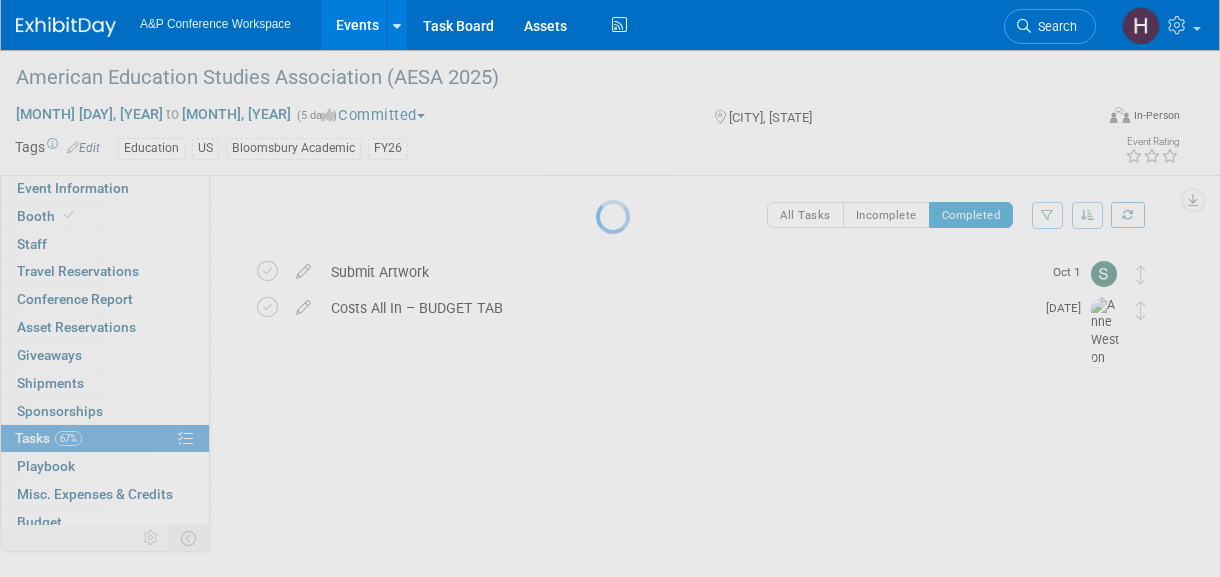 click at bounding box center (610, 288) 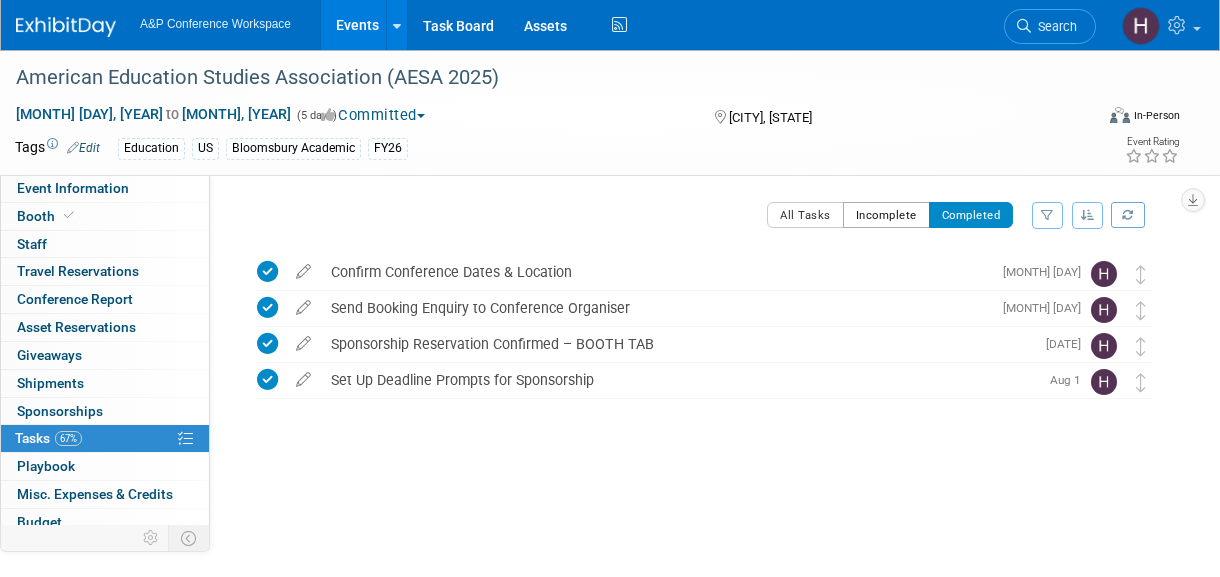 click on "Incomplete" at bounding box center (886, 215) 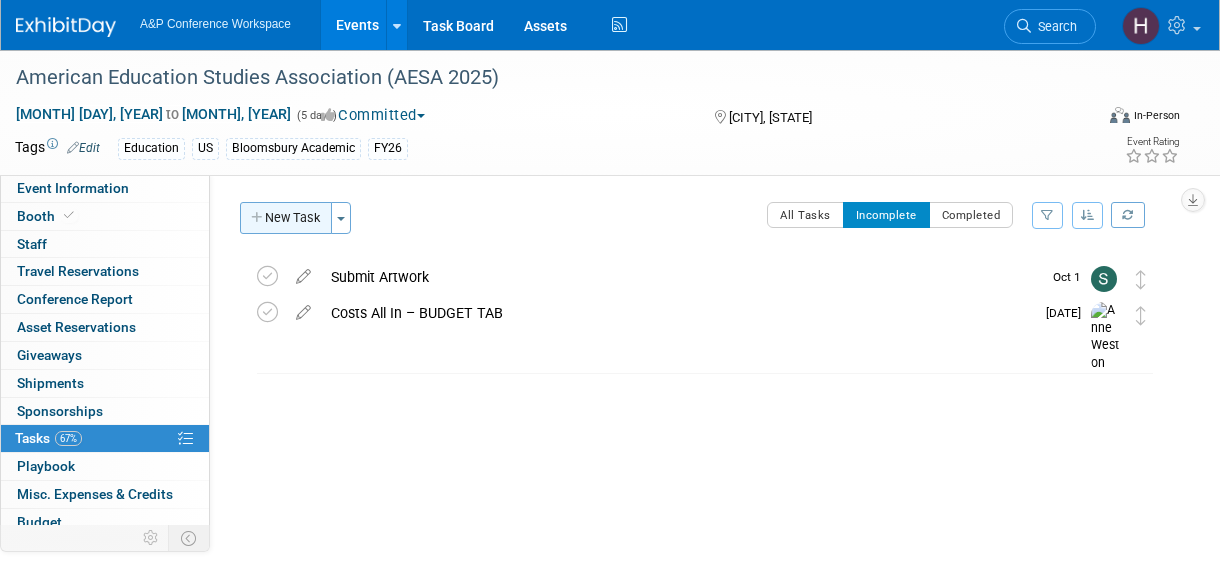 click on "New Task" at bounding box center (286, 218) 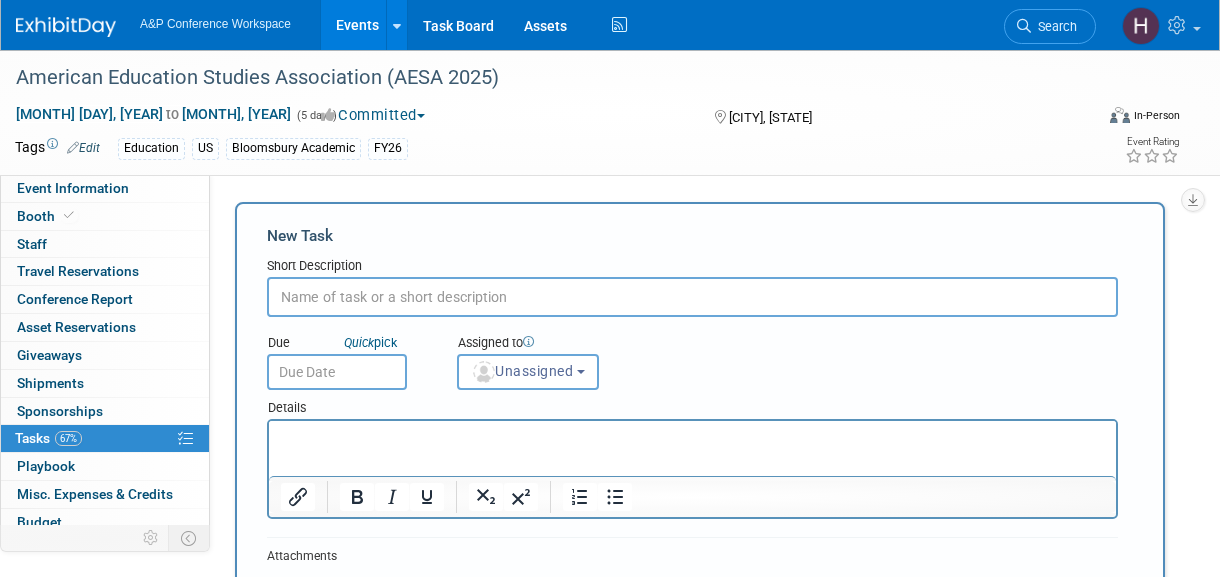scroll, scrollTop: 0, scrollLeft: 0, axis: both 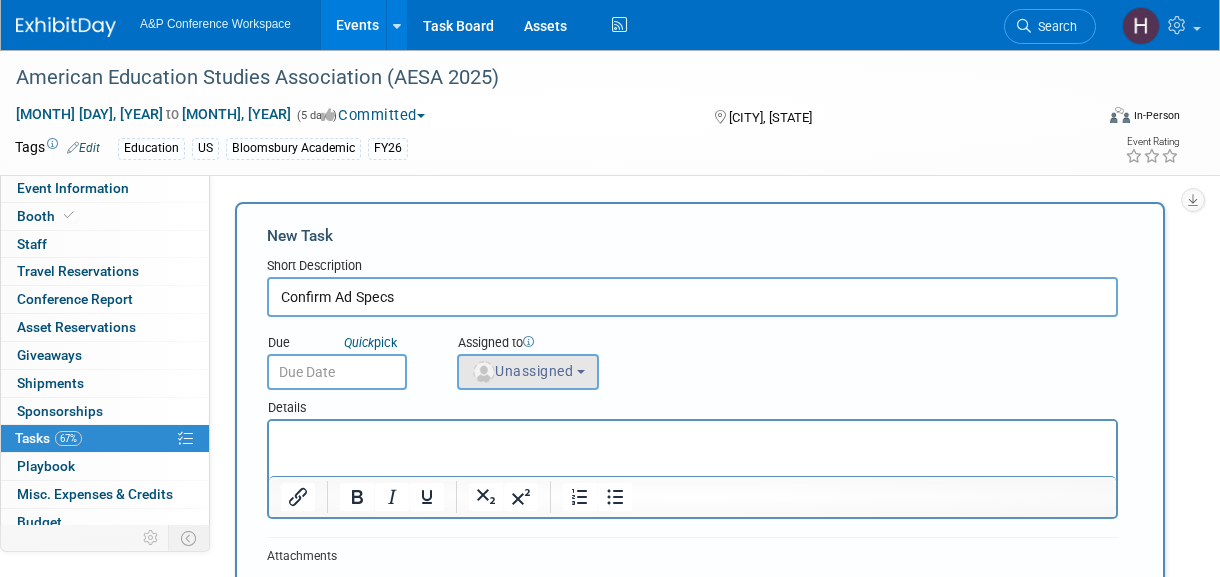 type on "Confirm Ad Specs" 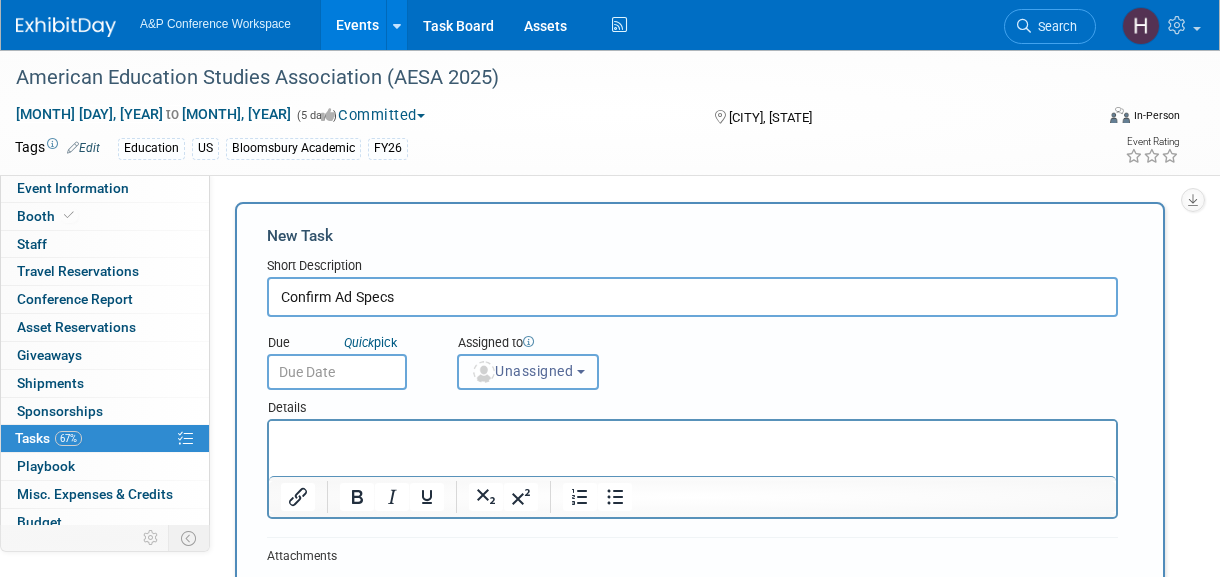 click on "Unassigned" at bounding box center (522, 371) 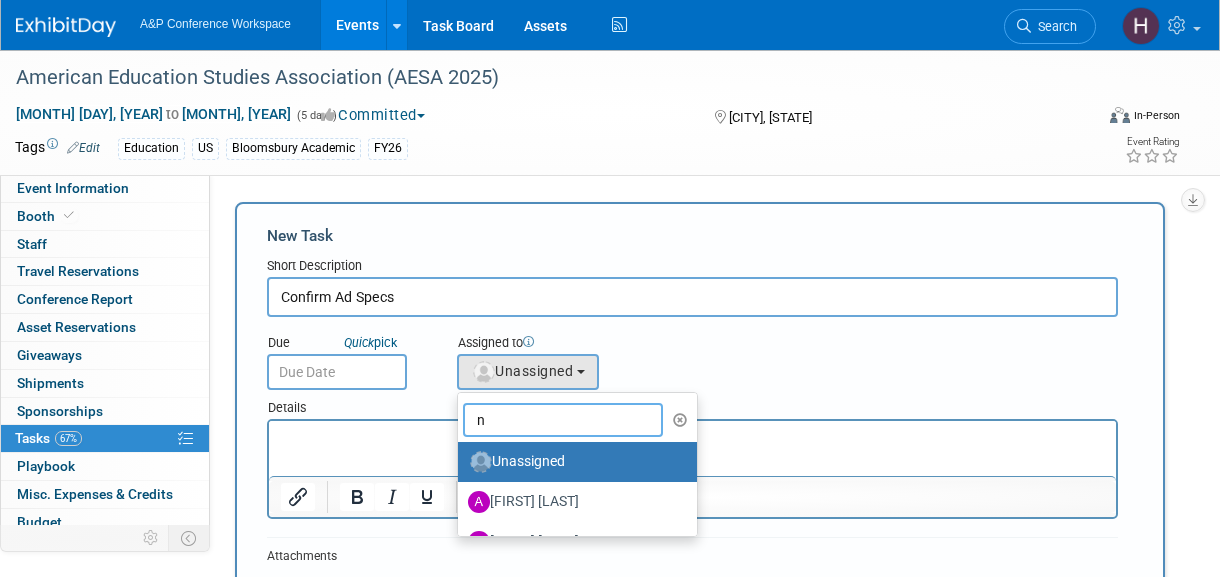 type on "n" 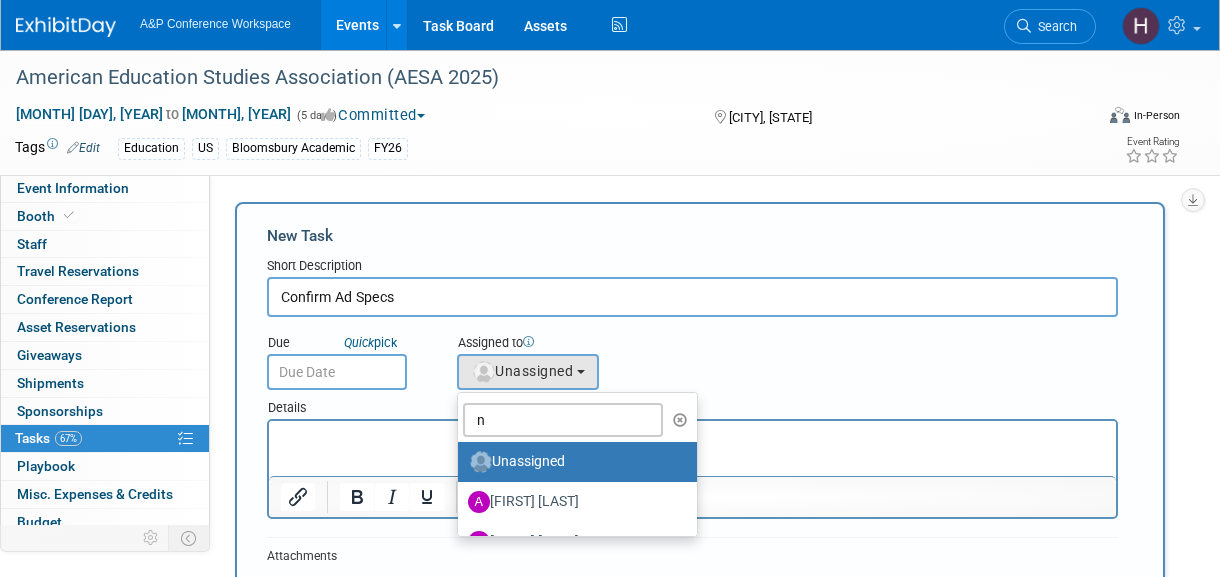 click on "Details" at bounding box center [692, 404] 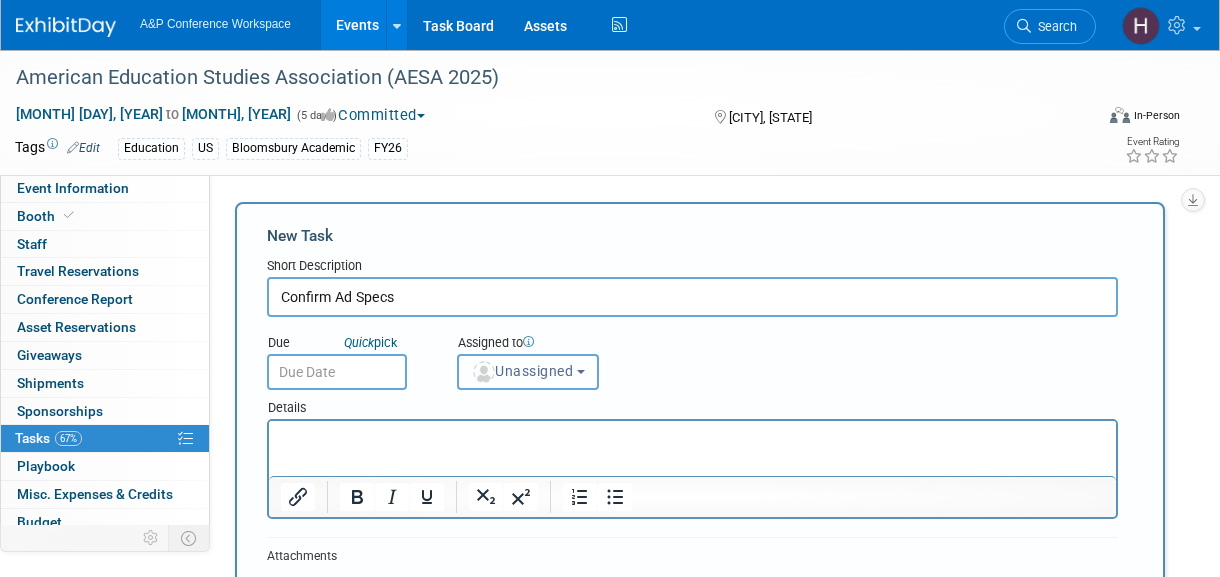 drag, startPoint x: 506, startPoint y: 367, endPoint x: 481, endPoint y: 355, distance: 27.730848 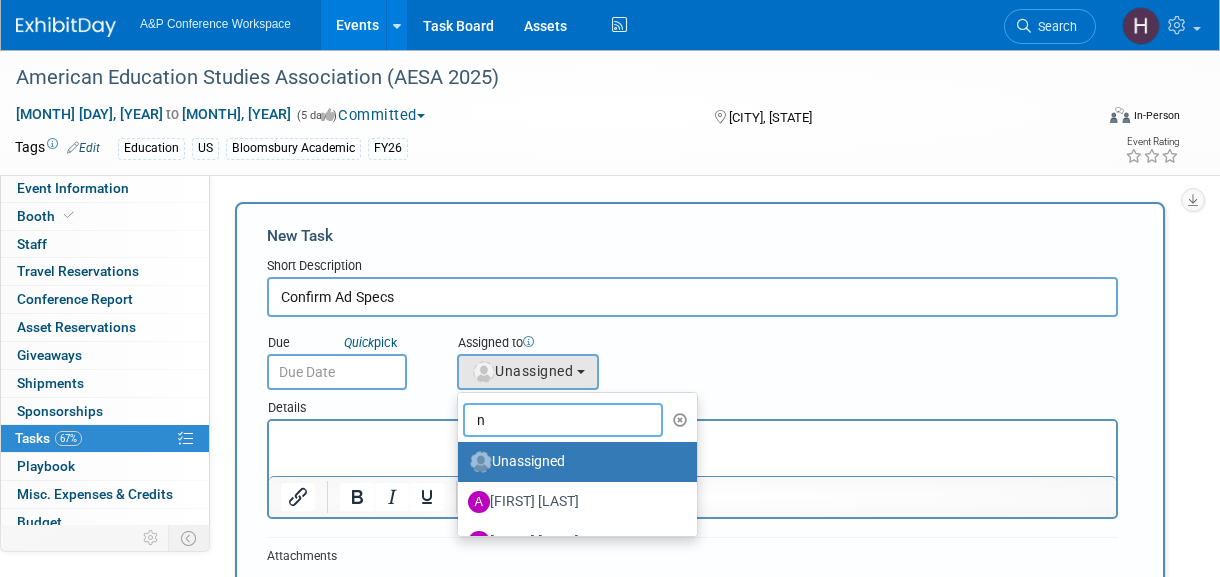 click on "n" at bounding box center (563, 420) 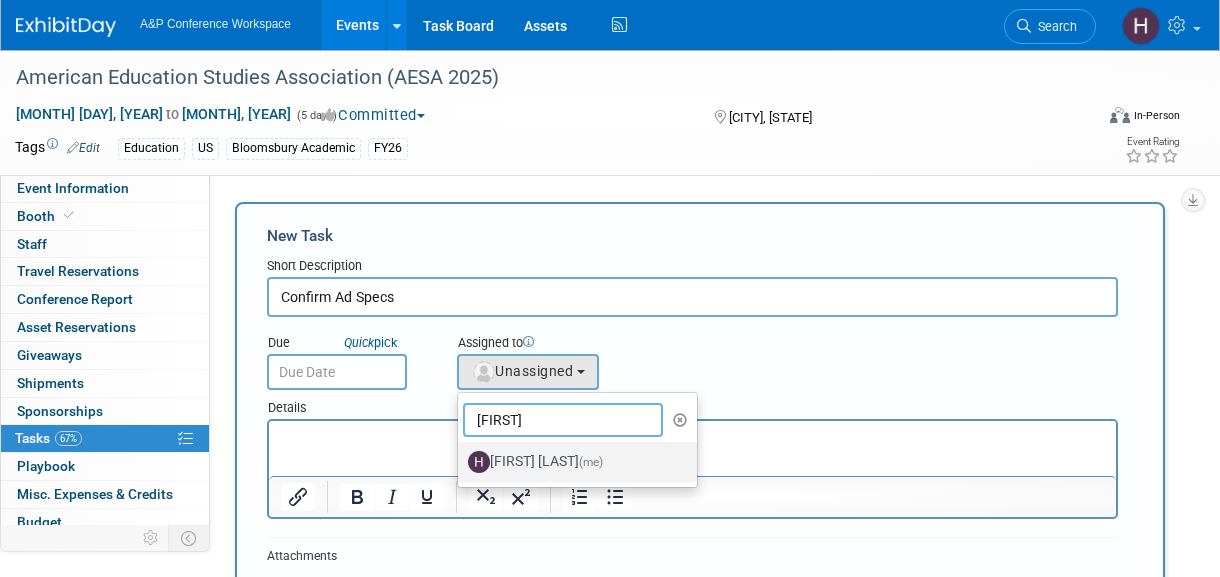 type on "hannah" 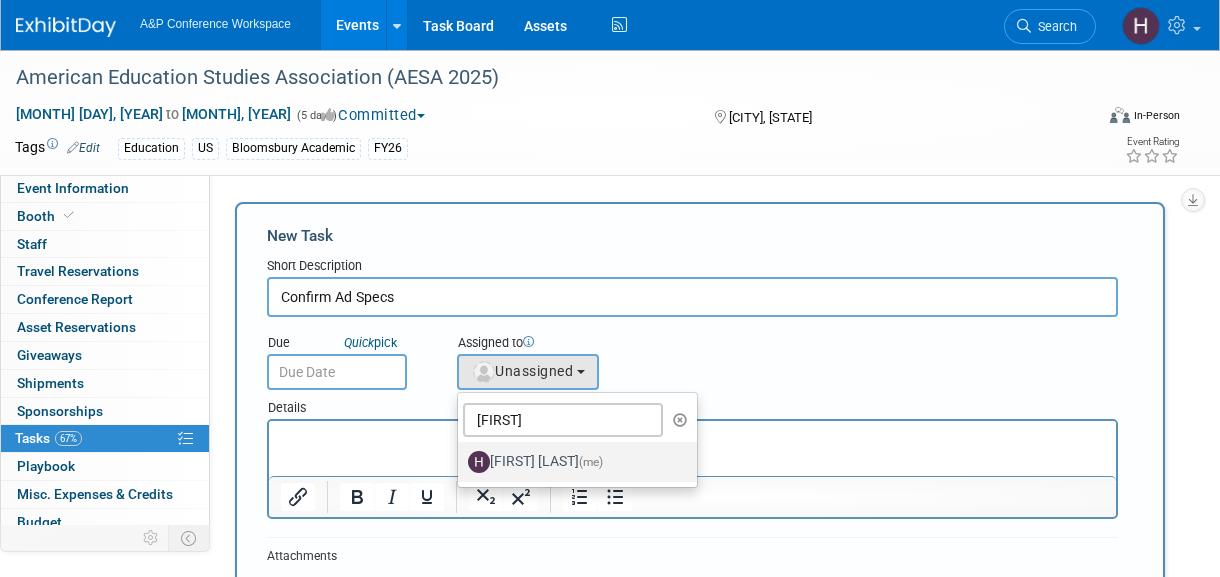click on "Hannah Siegel
(me)" at bounding box center (572, 462) 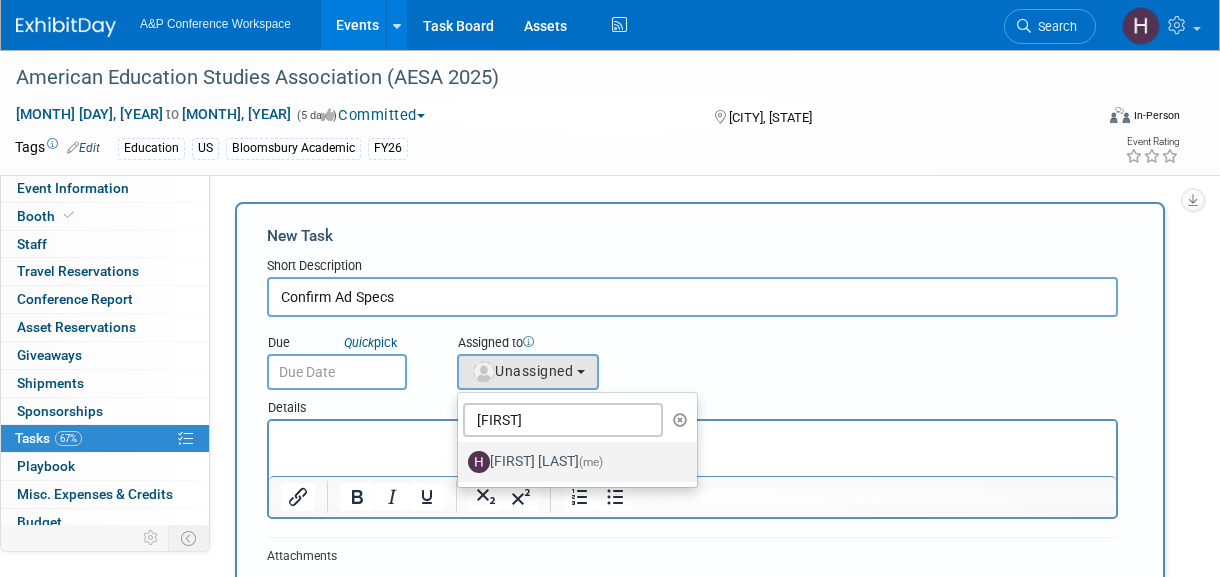 click on "Hannah Siegel
(me)" at bounding box center (454, 459) 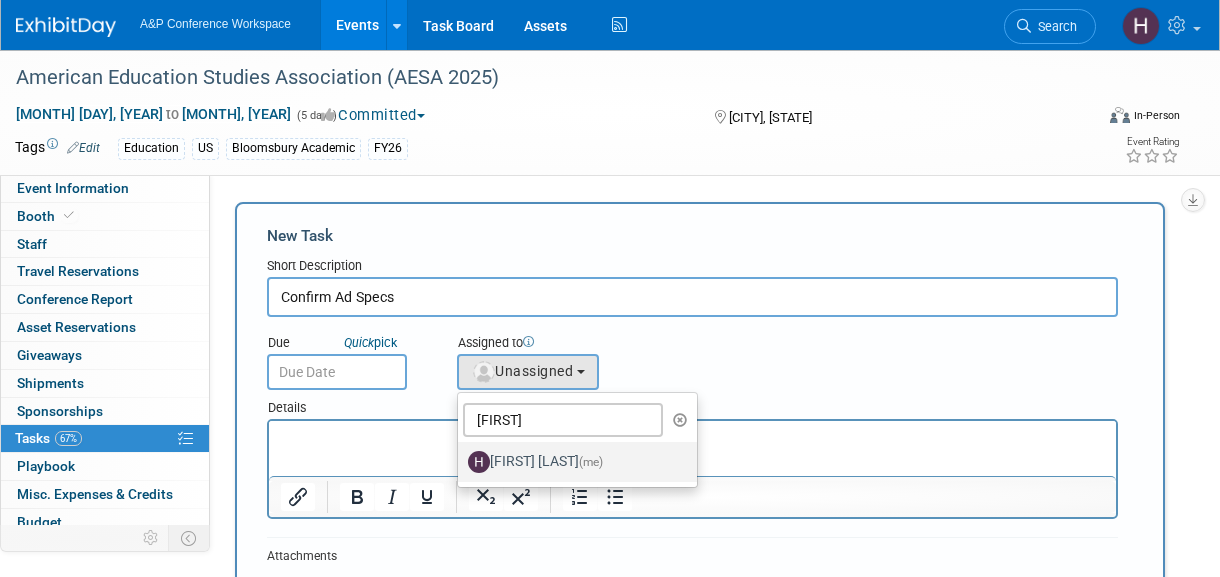 select on "f47d5110-dff9-4952-99f5-c640fdae2d00" 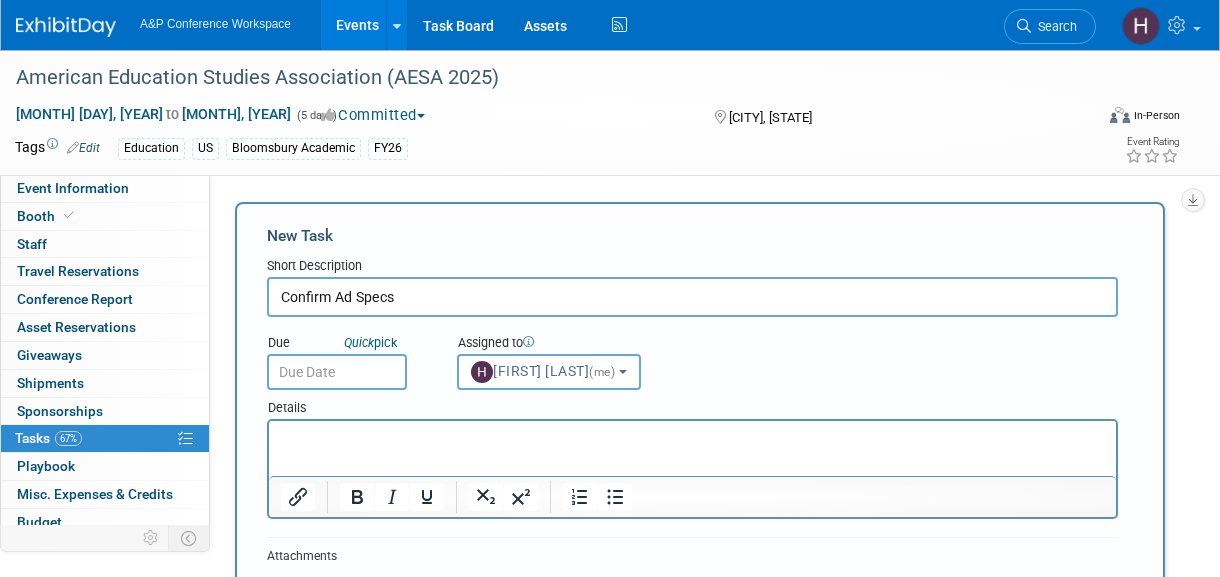 click at bounding box center (337, 372) 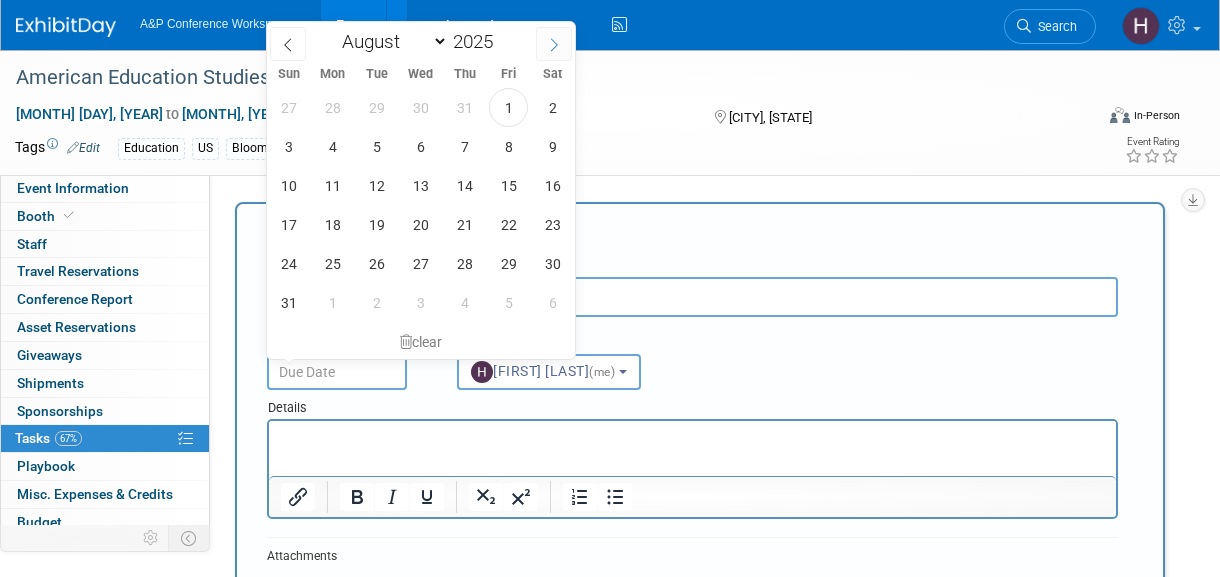 click at bounding box center [554, 44] 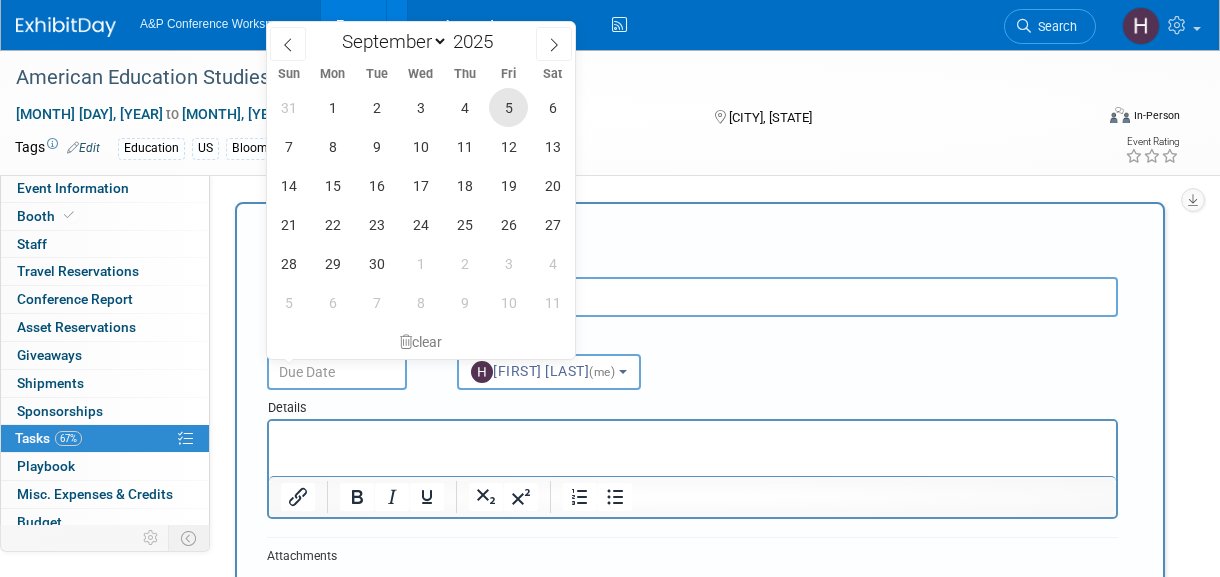click on "5" at bounding box center [508, 107] 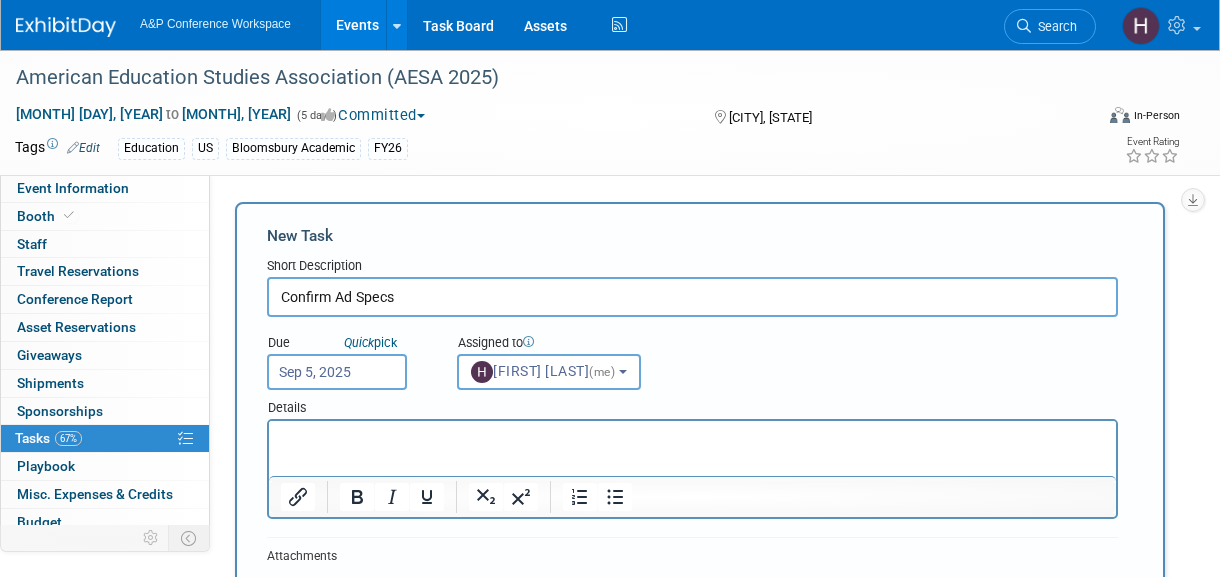 click on "Sep 5, 2025" at bounding box center (337, 372) 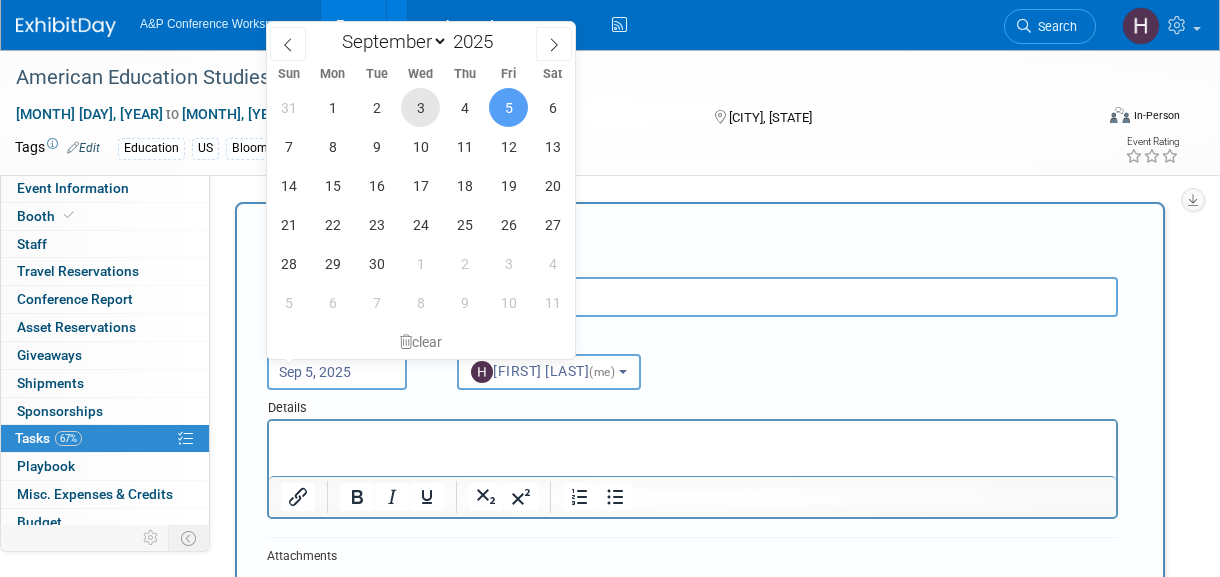 click on "3" at bounding box center [420, 107] 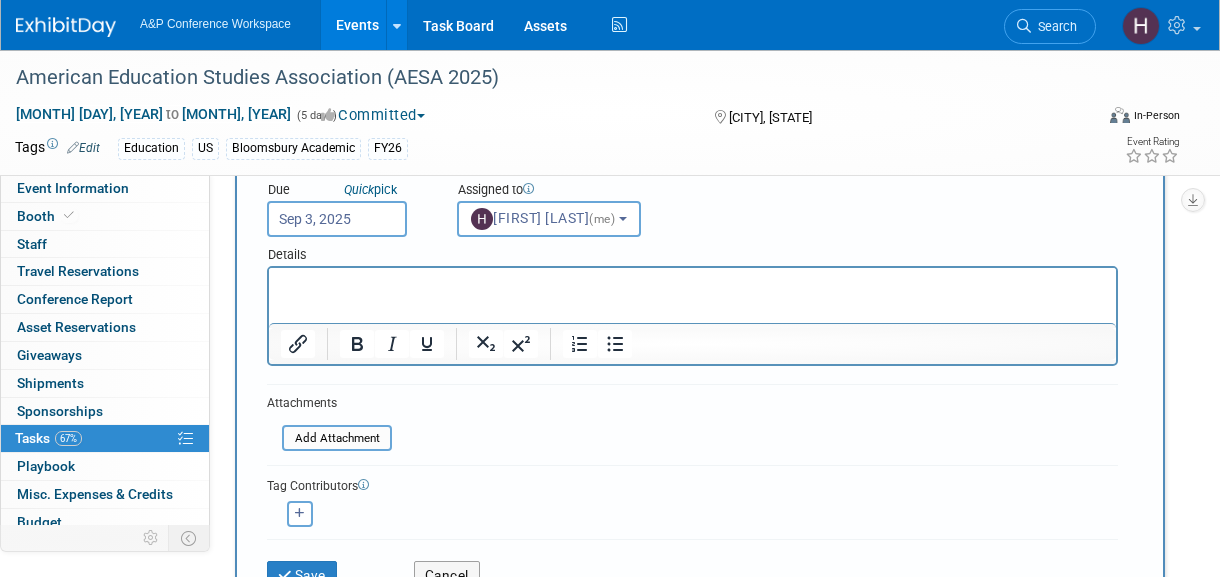 scroll, scrollTop: 154, scrollLeft: 0, axis: vertical 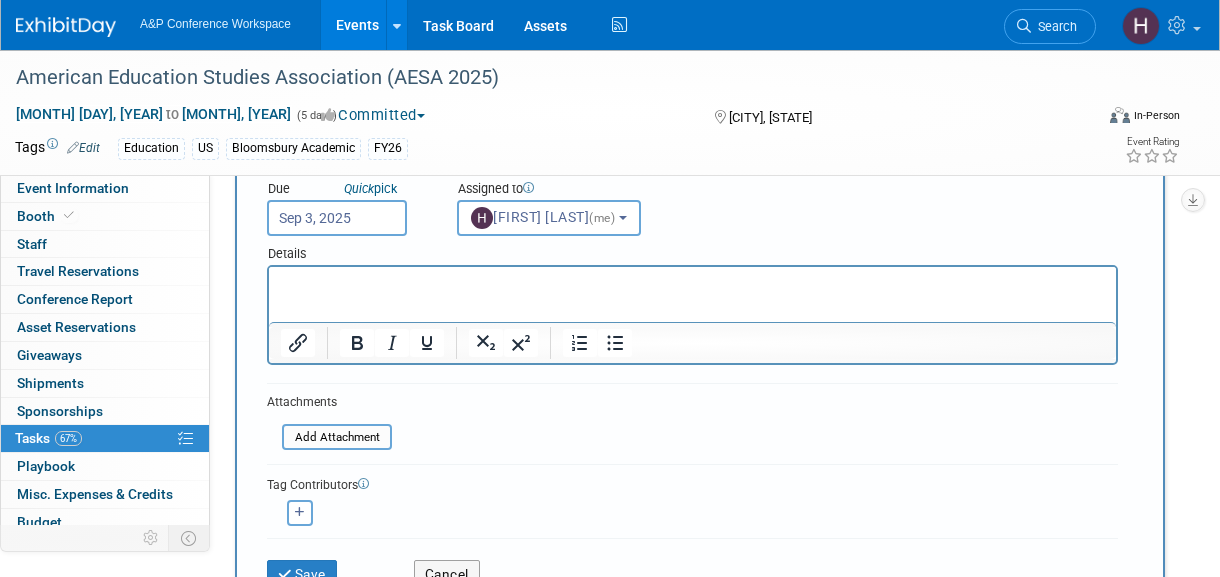 click on "Sep 3, 2025" at bounding box center (337, 218) 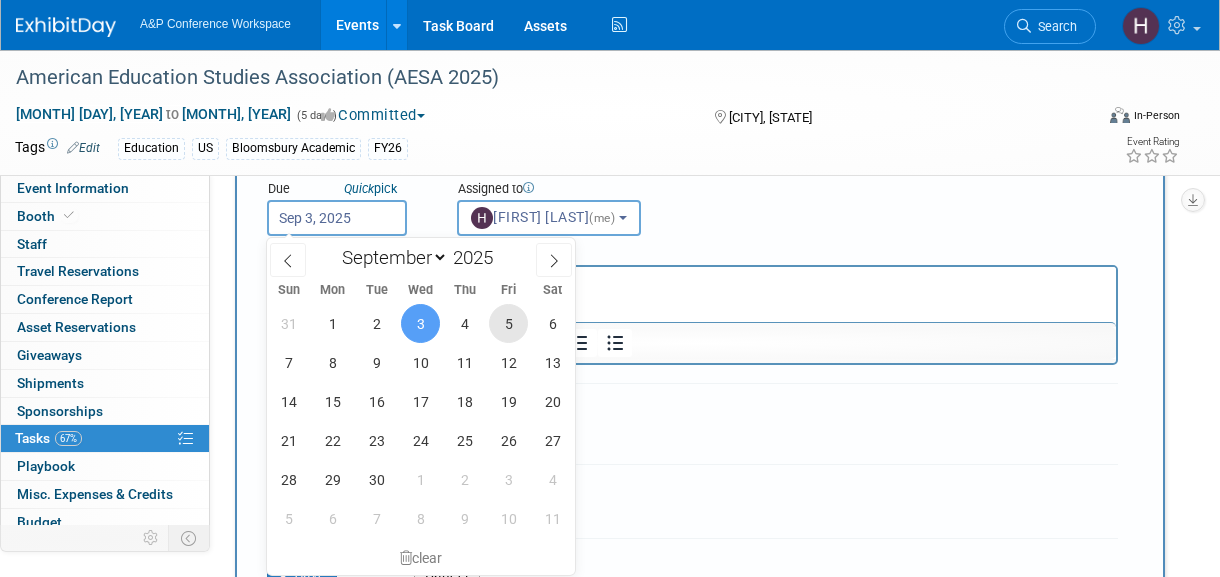 click on "5" at bounding box center (508, 323) 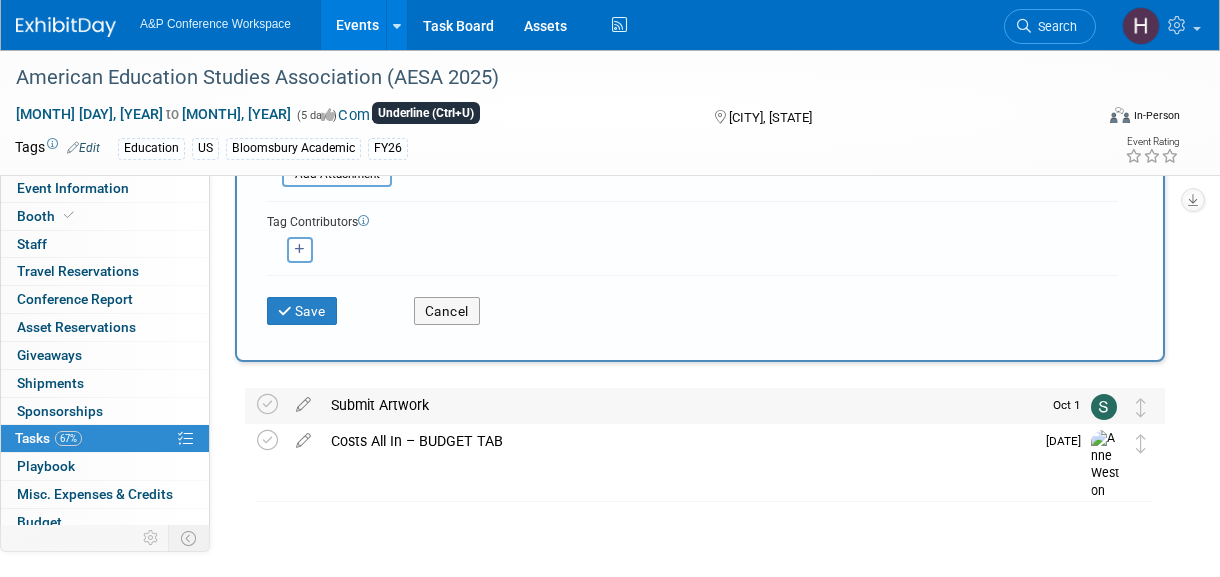 scroll, scrollTop: 415, scrollLeft: 0, axis: vertical 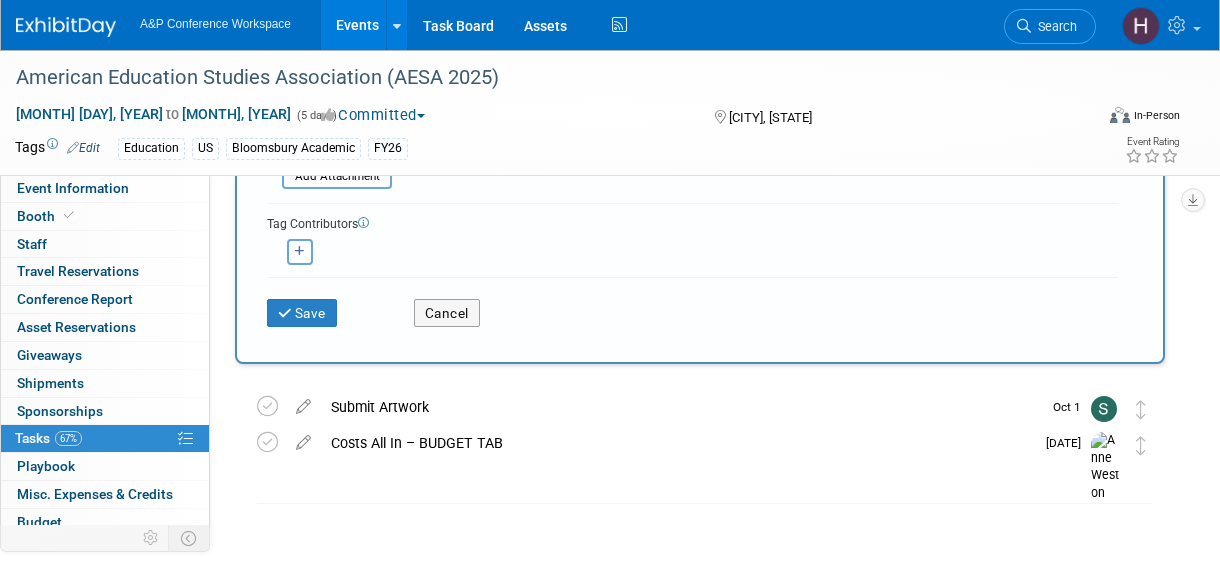 click on "Save
Cancel" at bounding box center (692, 309) 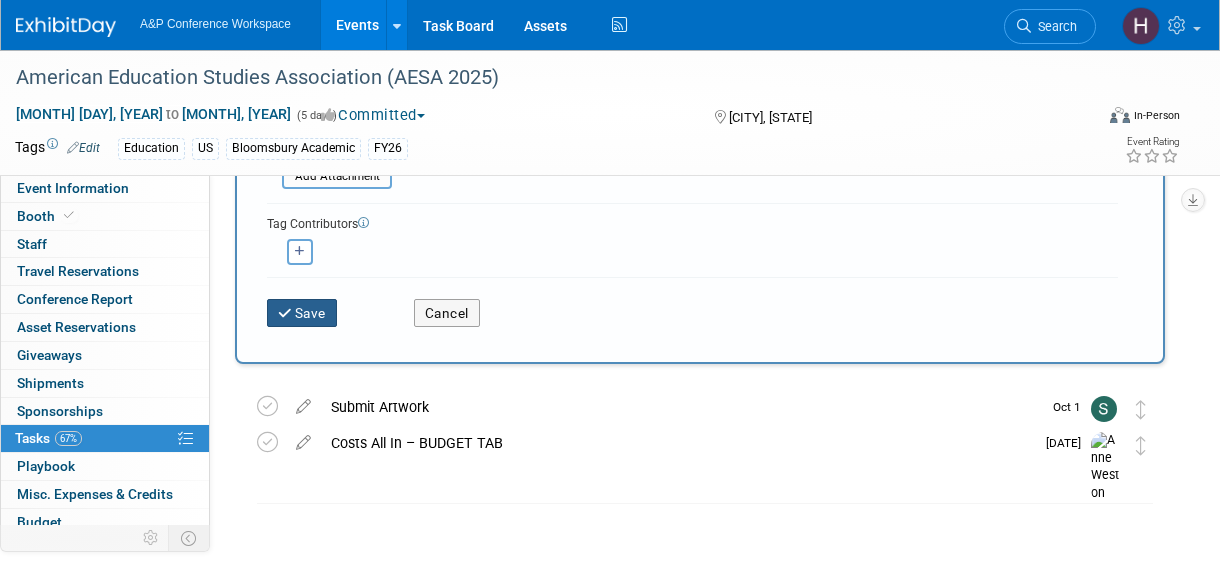 click on "Save" at bounding box center (302, 313) 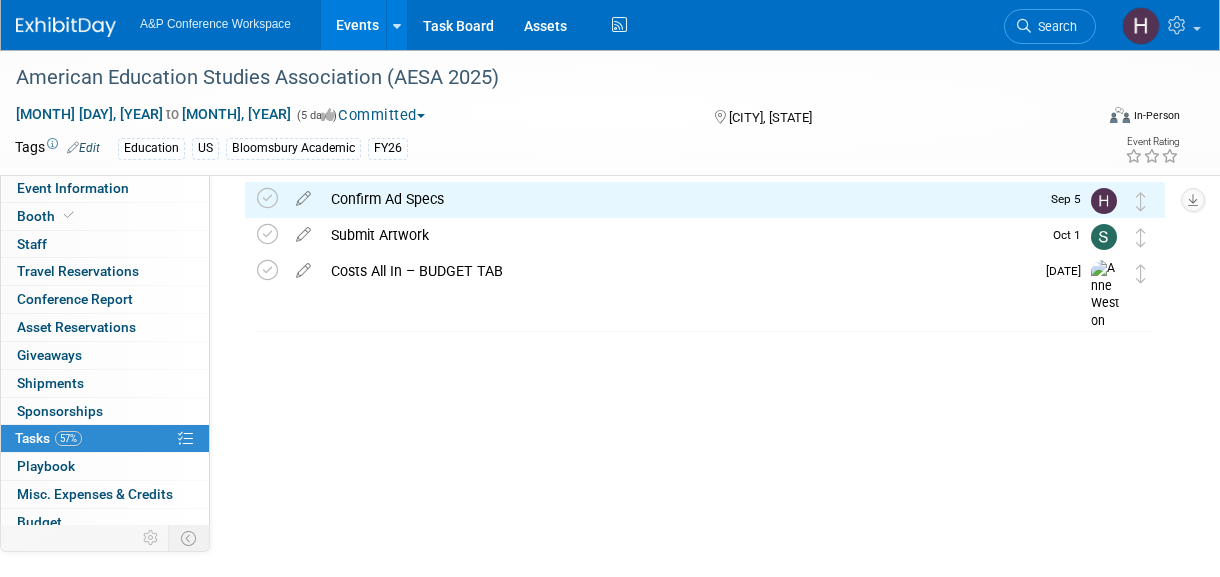 scroll, scrollTop: 0, scrollLeft: 0, axis: both 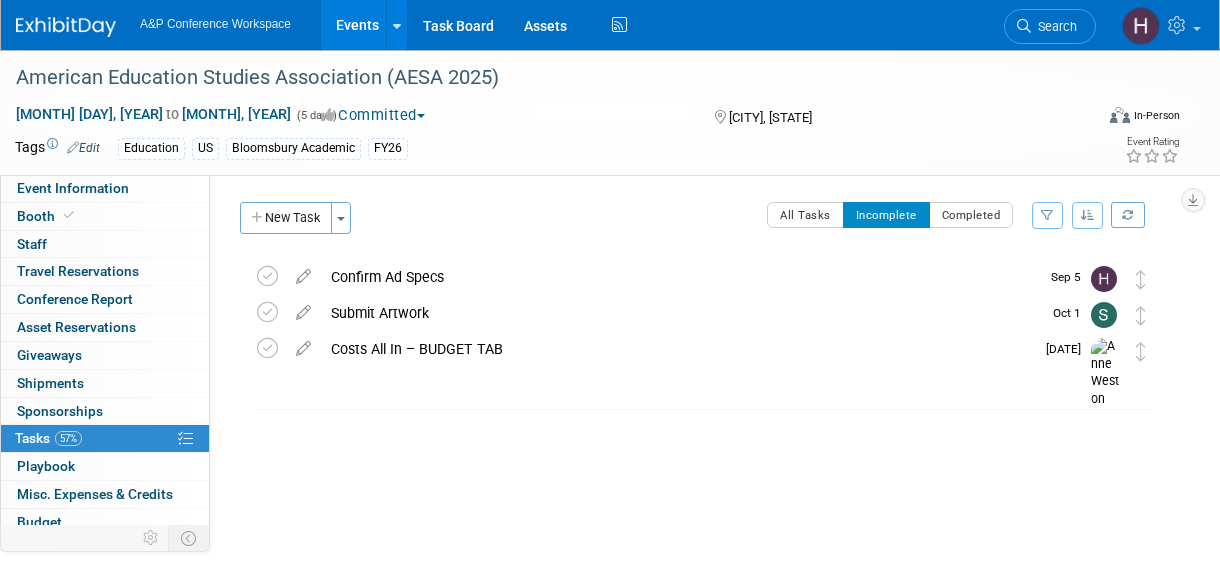 click on "A&P Conference Workspace
Events
Add Event
Bulk Upload Events
Shareable Event Boards
Recently Viewed Events:
American Education Studies Association (AESA 2025)
Albuquerque, NM
Oct 29, 2025  to  Nov 2, 2025
Annual Conference on South Asia (ACSA 2025)
Madison, WI
Oct 22, 2025  to  Oct 25, 2025
British Association for South Asian Studies Annual Conference (BASAS 2025)
Bailrigg, United Kingdom
Sep 10, 2025  to  Sep 12, 2025
Task Board
Assets
Activity Feed
My Account
My Profile & Preferences
Sync to External Calendar...
Team Workspace
Users and Permissions
Workspace Settings
Metrics & Analytics
Budgeting, ROI & ROO
Annual Budgets (all events)
You've Earned Free Swag ...
Refer & Earn
Contact us" at bounding box center [597, 25] 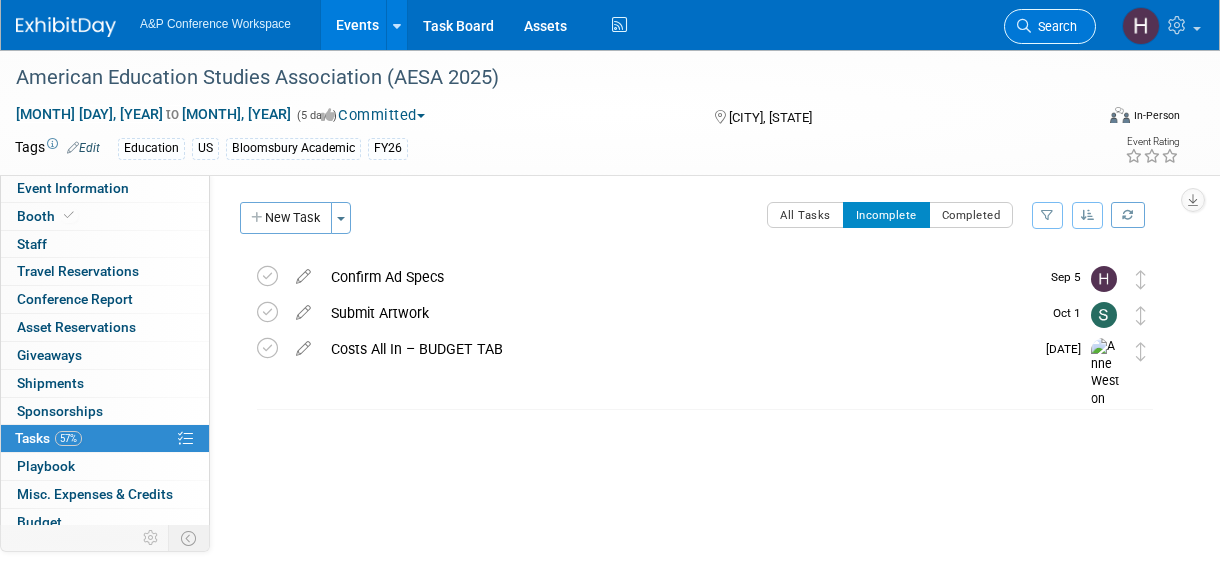 click on "Search" at bounding box center (1050, 26) 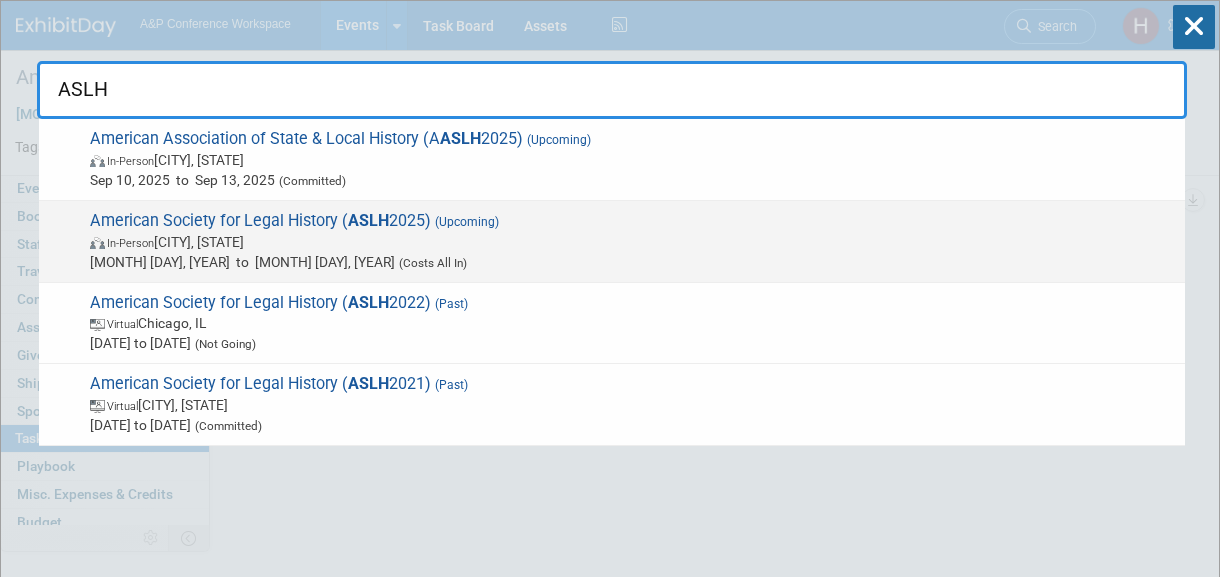 type on "ASLH" 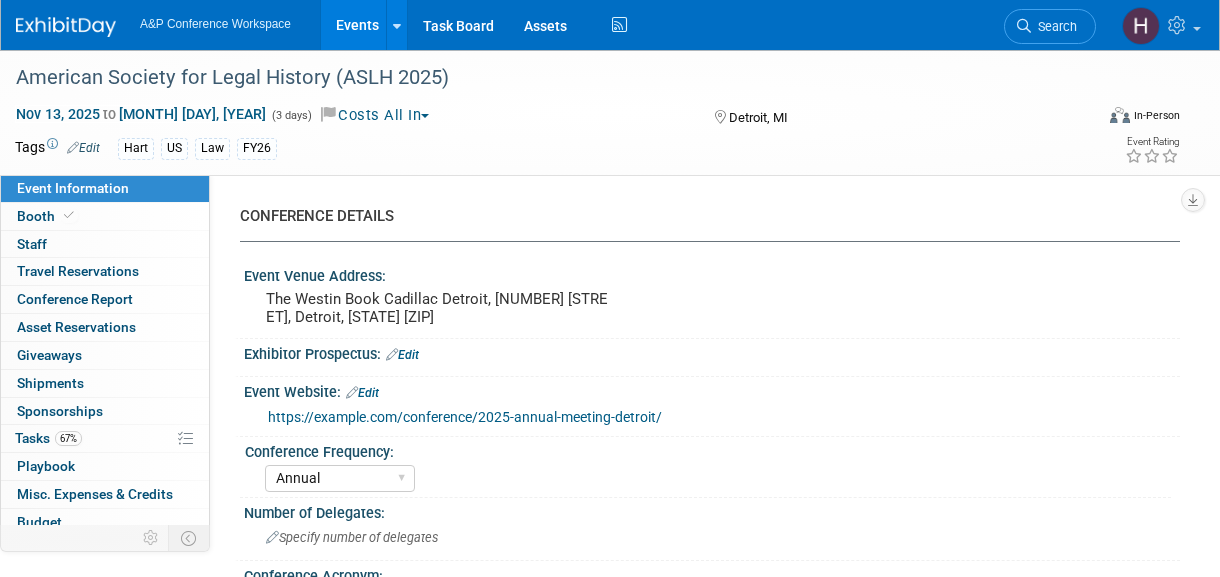 select on "Annual" 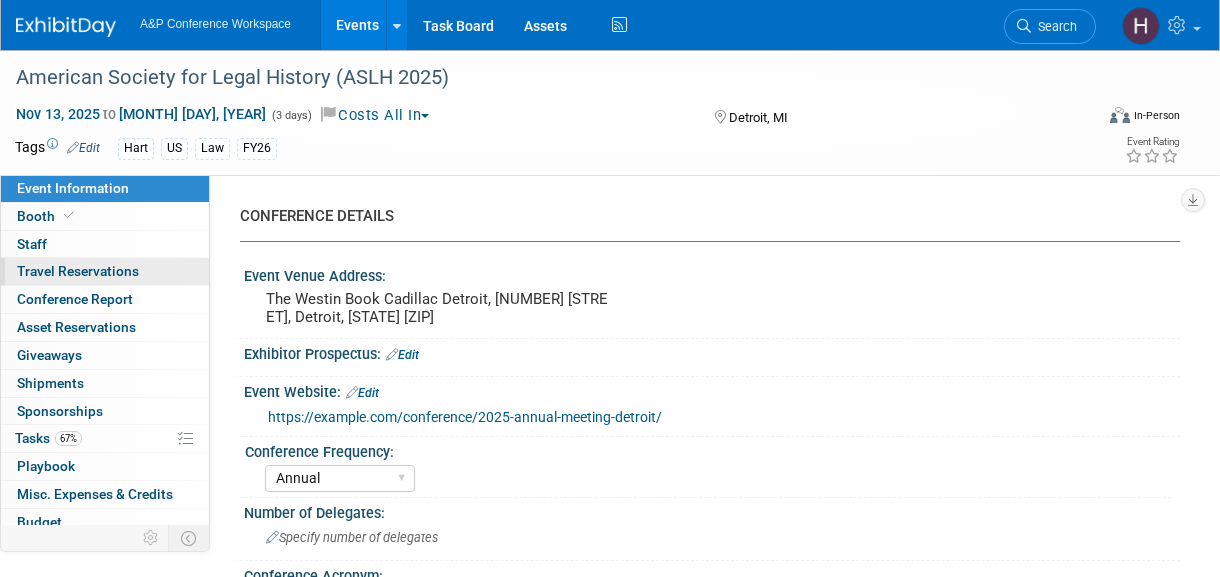 scroll, scrollTop: 0, scrollLeft: 0, axis: both 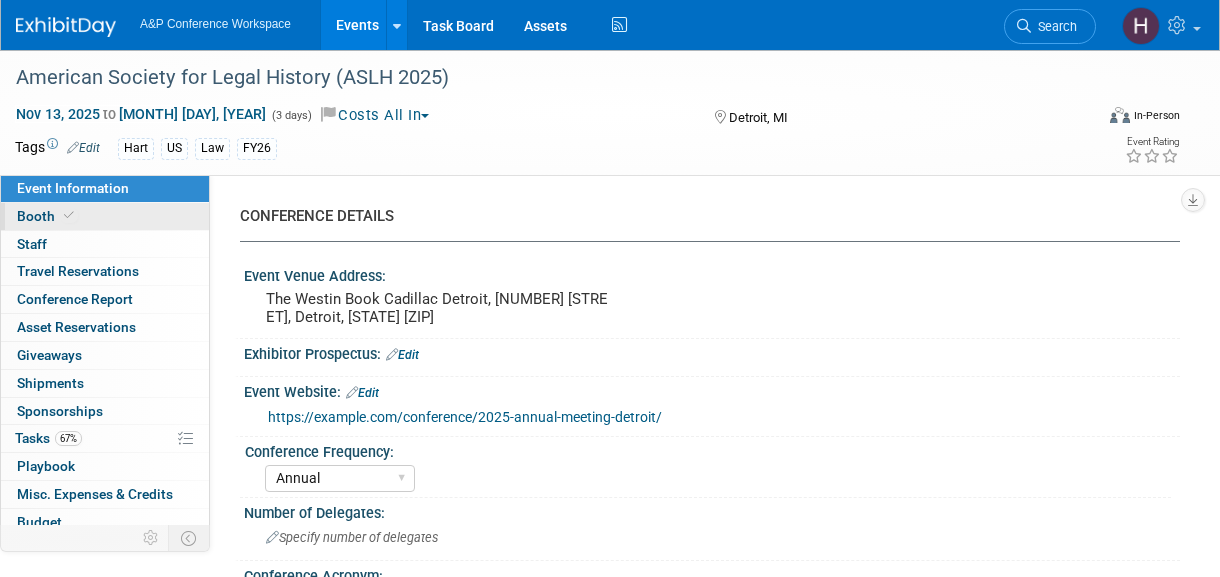 click on "Booth" at bounding box center [105, 216] 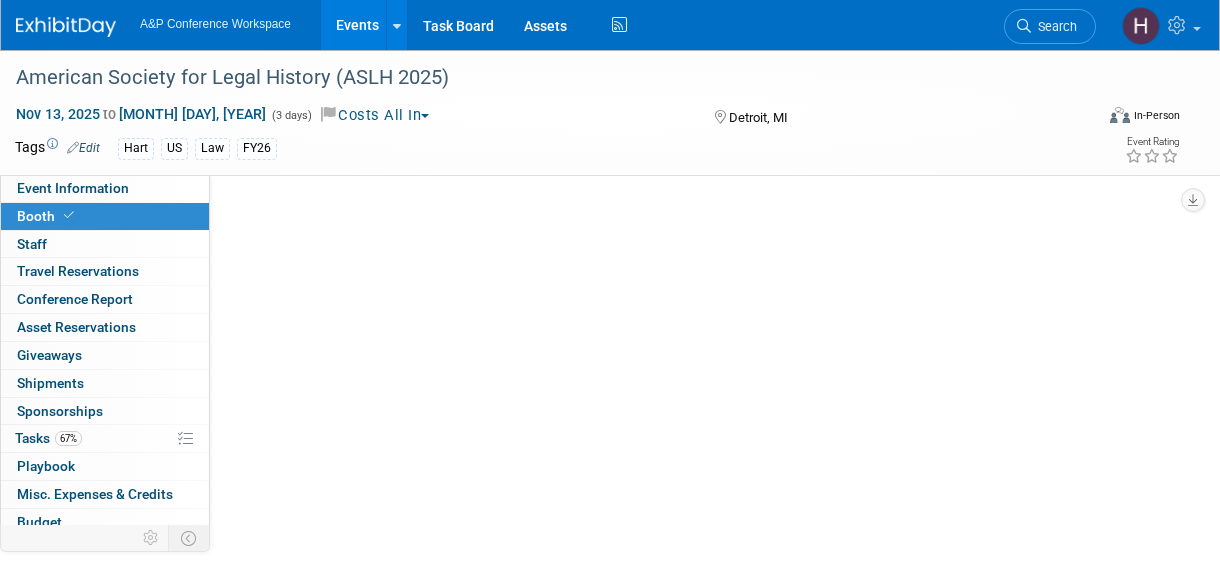 select on "BUHA" 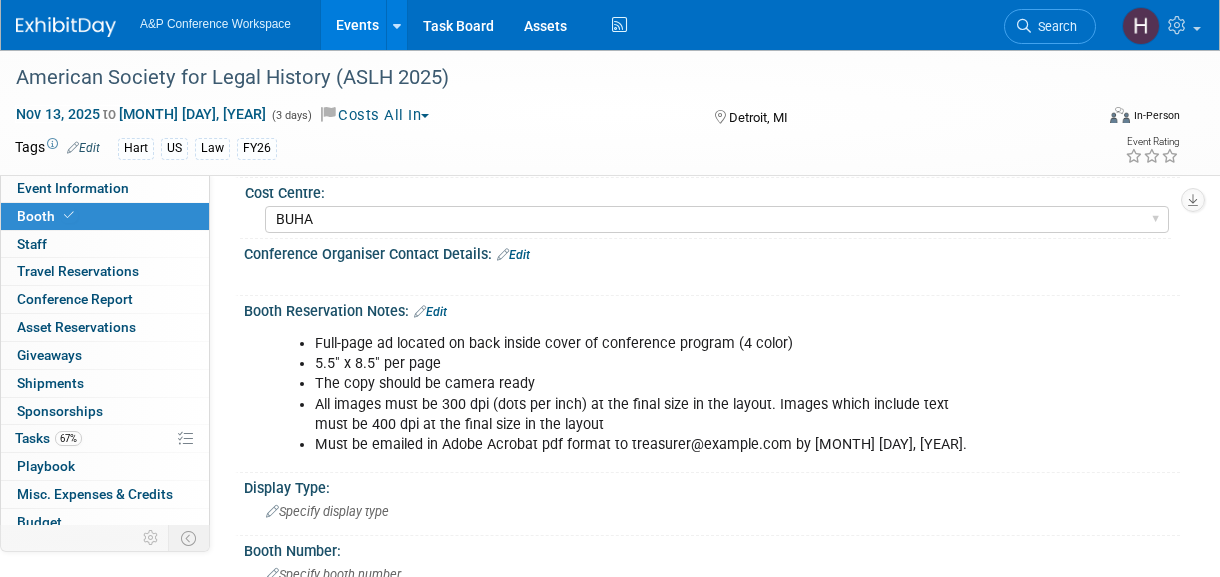 scroll, scrollTop: 236, scrollLeft: 0, axis: vertical 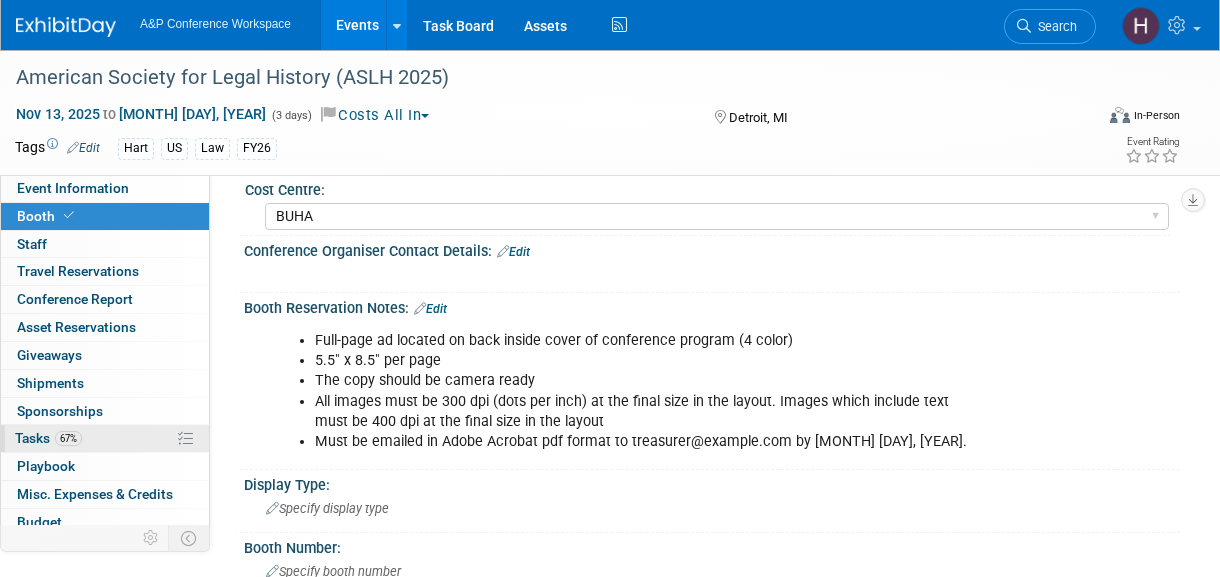 click on "67%
Tasks 67%" at bounding box center (105, 438) 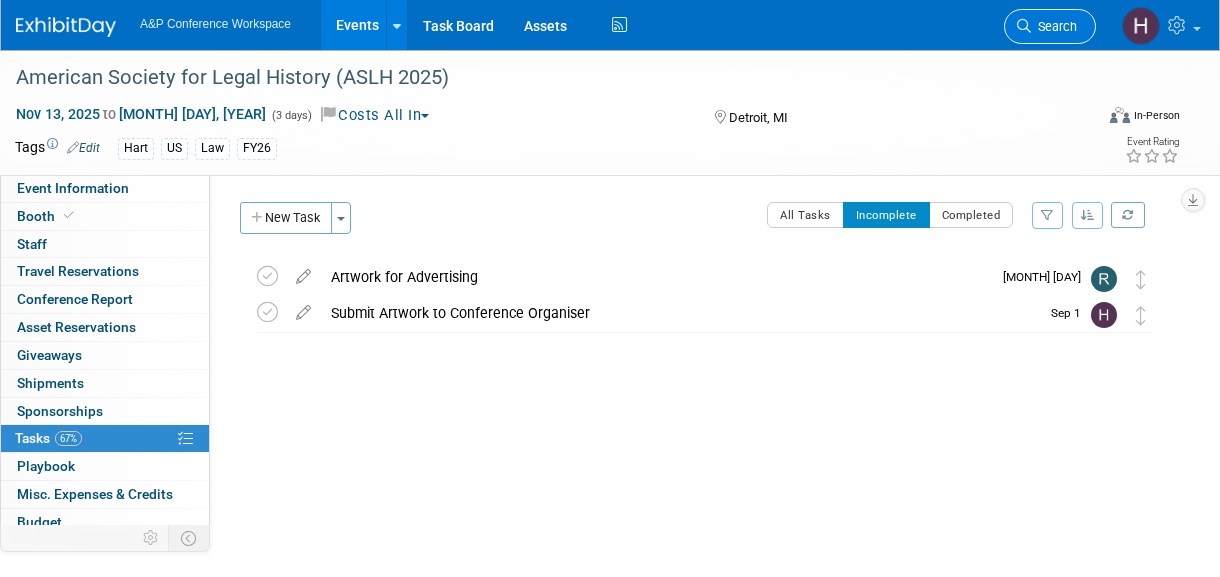 click on "Search" at bounding box center [1054, 26] 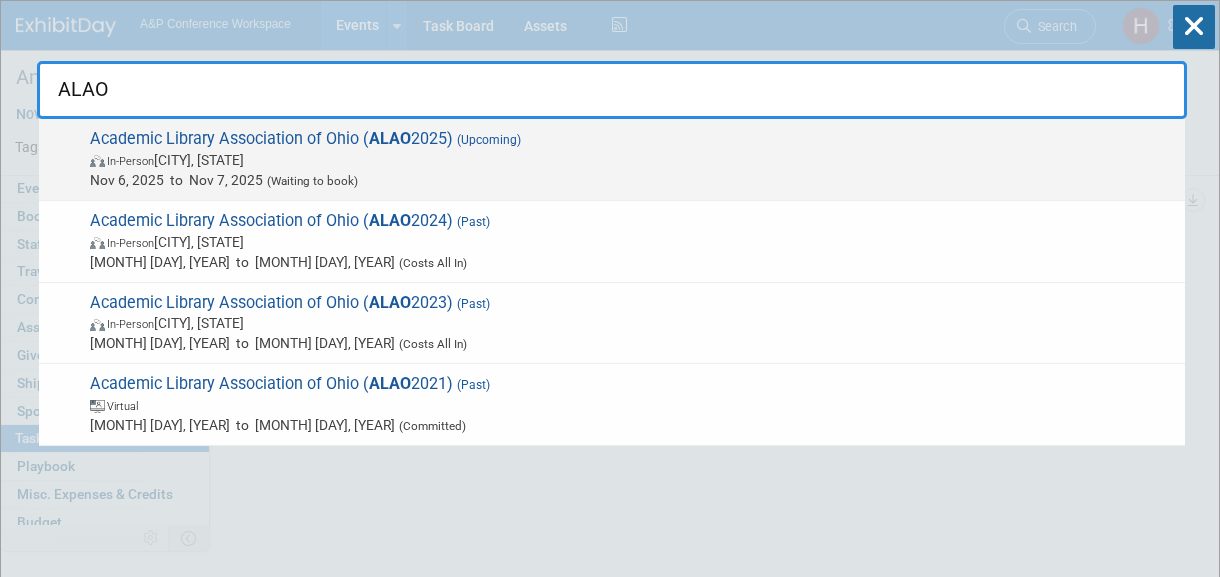 type on "ALAO" 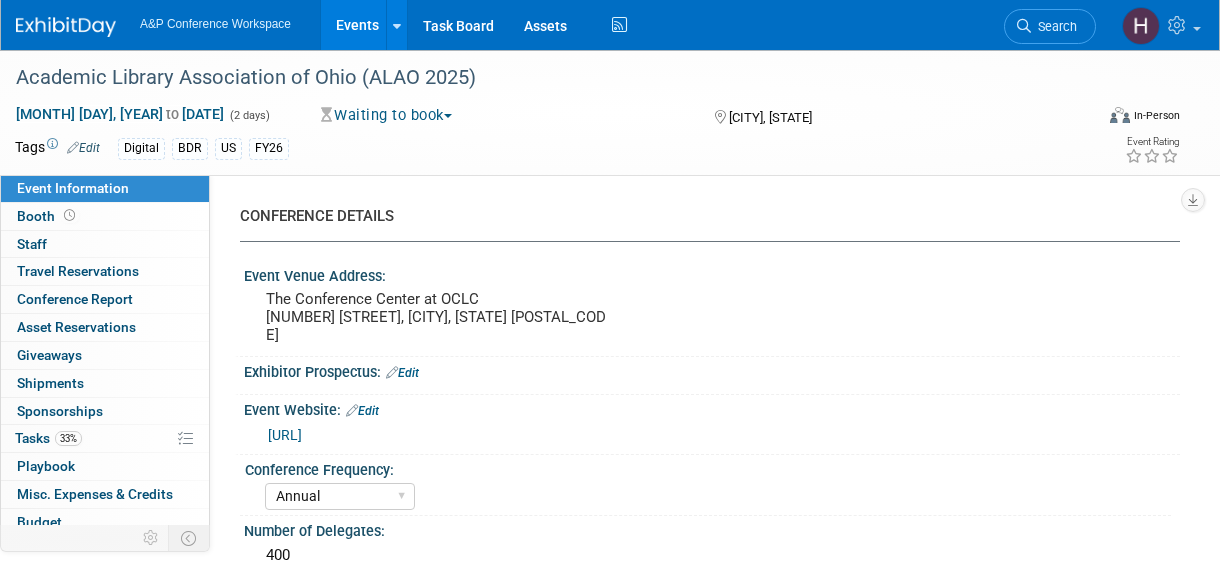 select on "Annual" 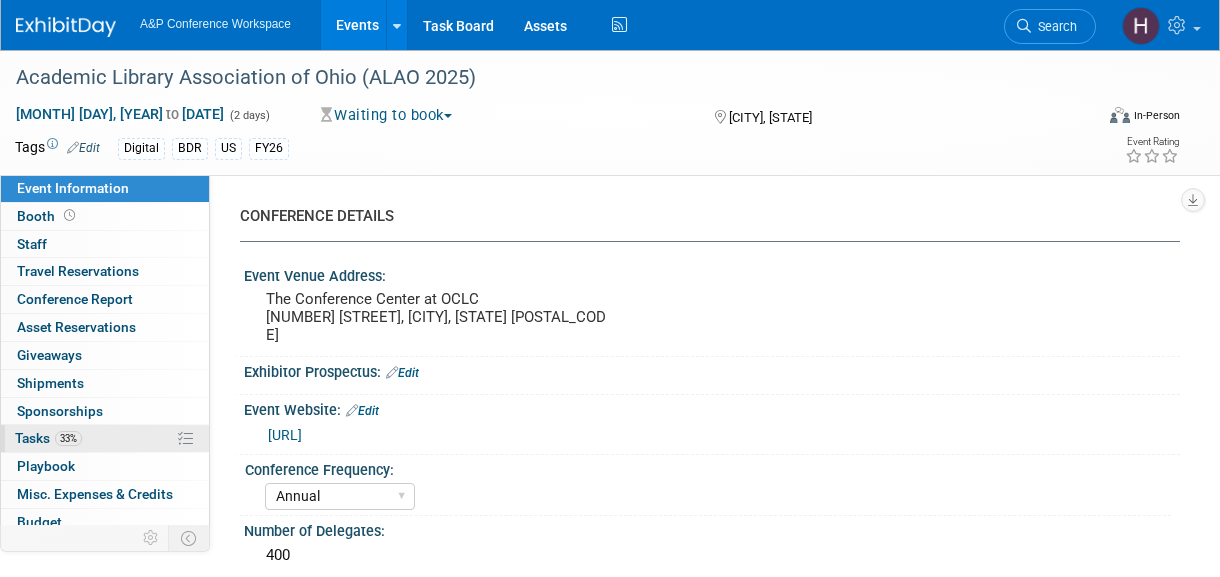 click on "33%
Tasks 33%" at bounding box center (105, 438) 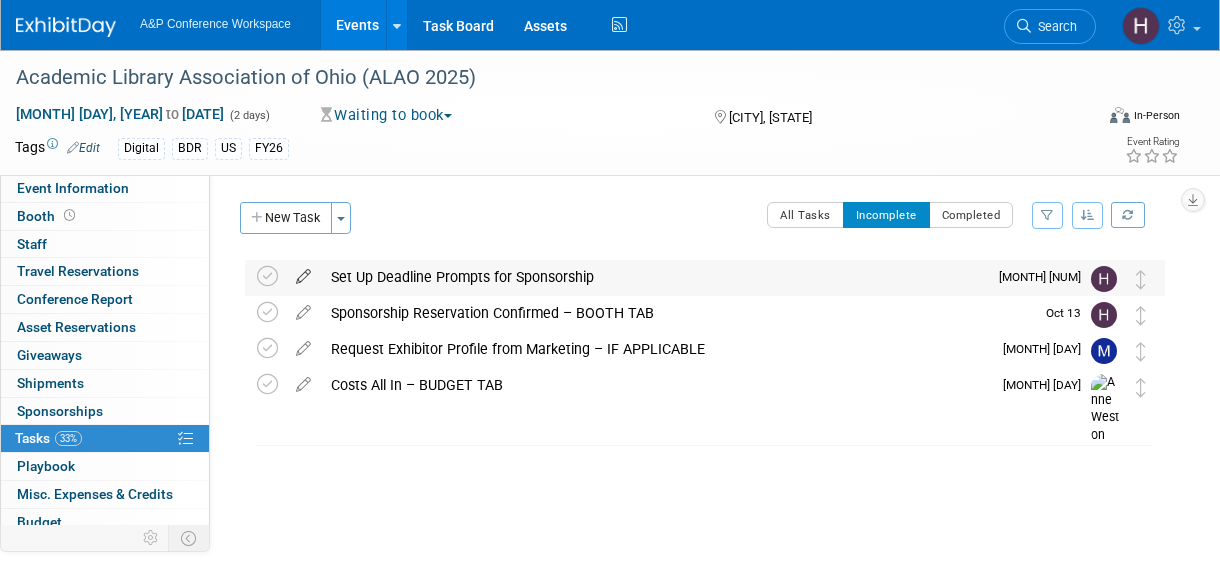 click at bounding box center (303, 272) 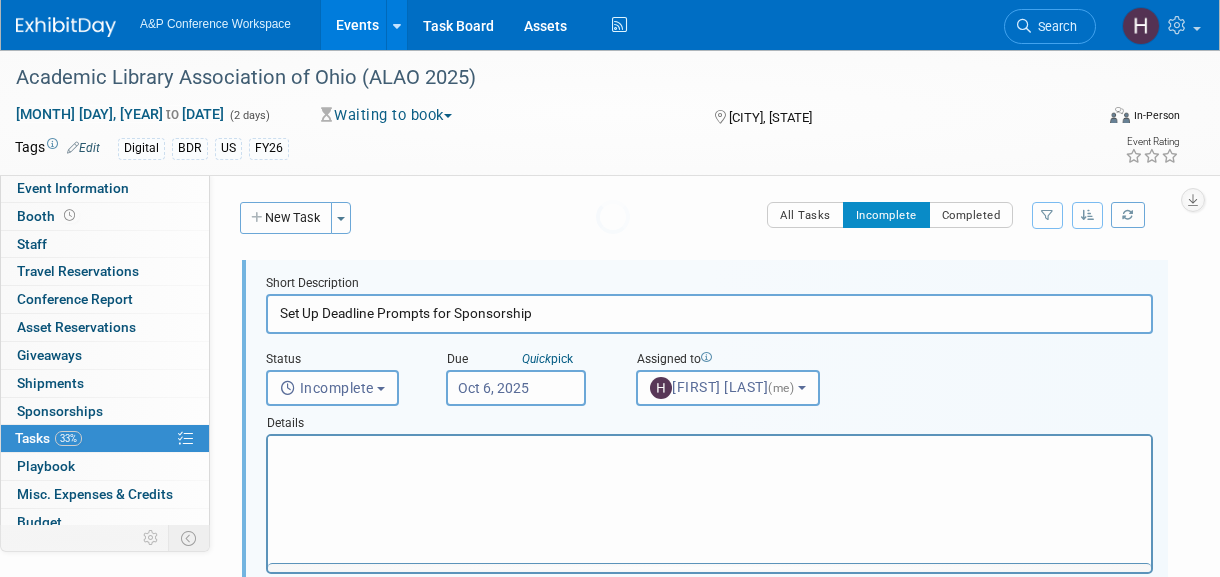 scroll, scrollTop: 0, scrollLeft: 0, axis: both 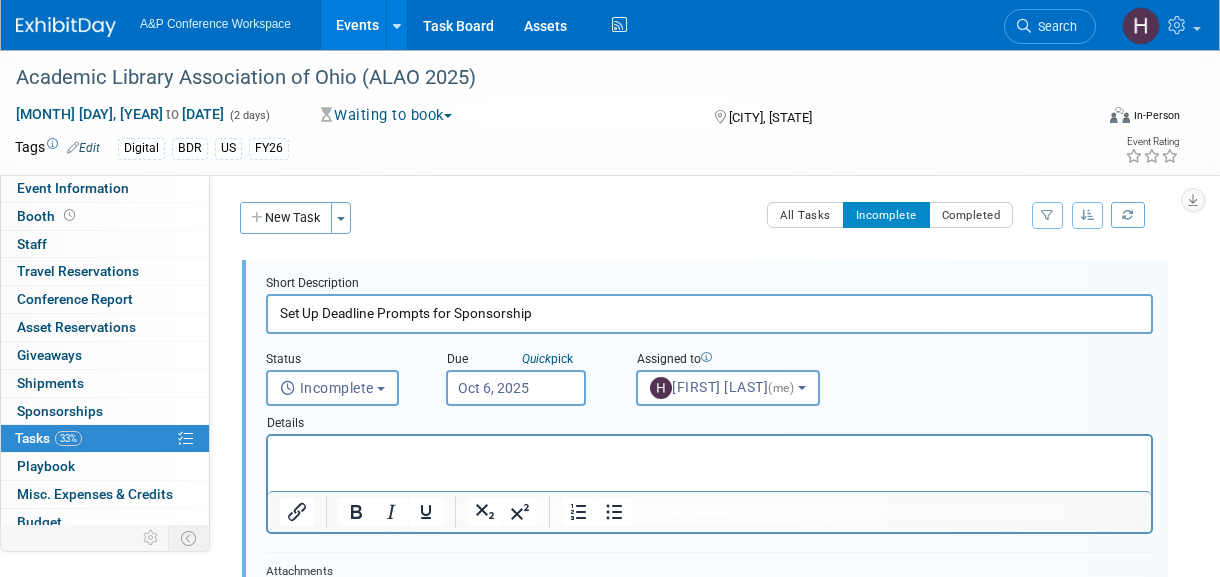 click on "Oct 6, 2025" at bounding box center [516, 388] 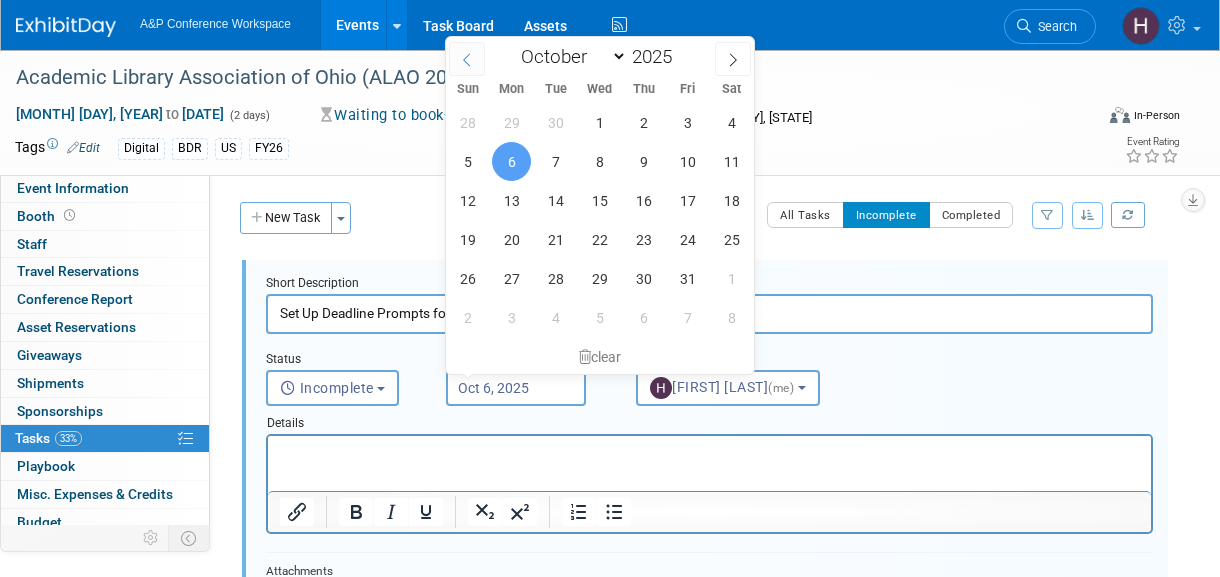 click at bounding box center (467, 59) 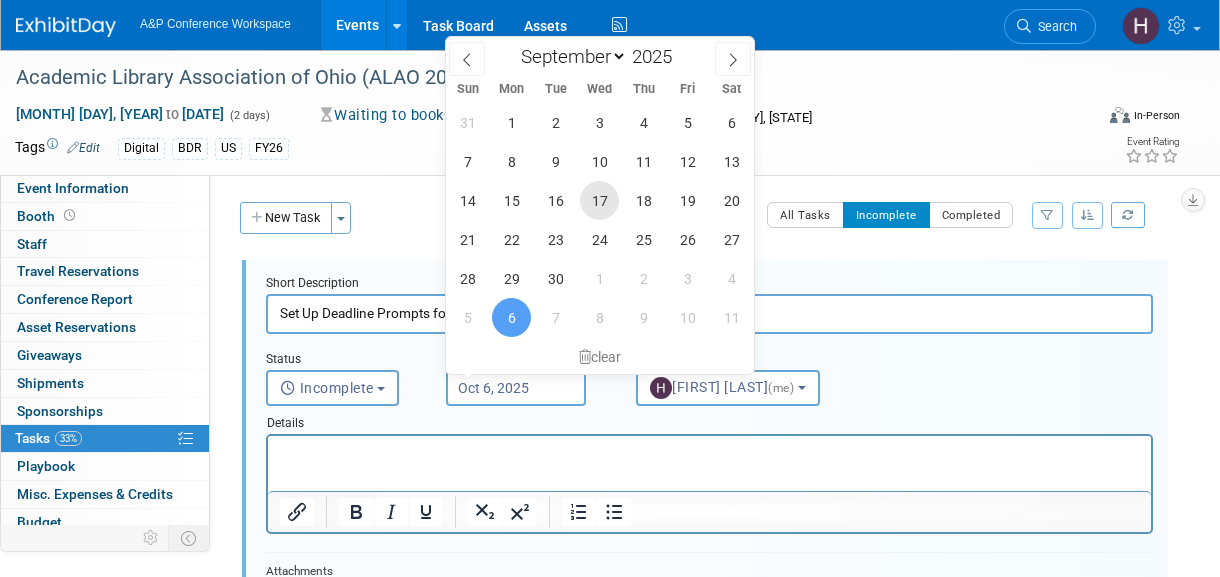 click on "17" at bounding box center [599, 200] 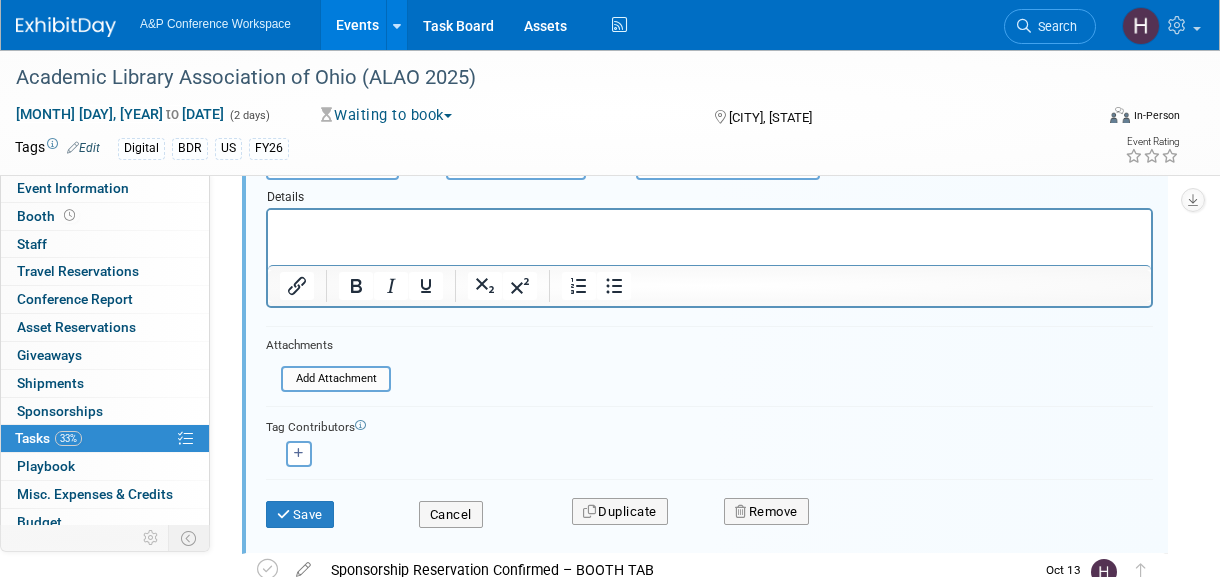 scroll, scrollTop: 228, scrollLeft: 0, axis: vertical 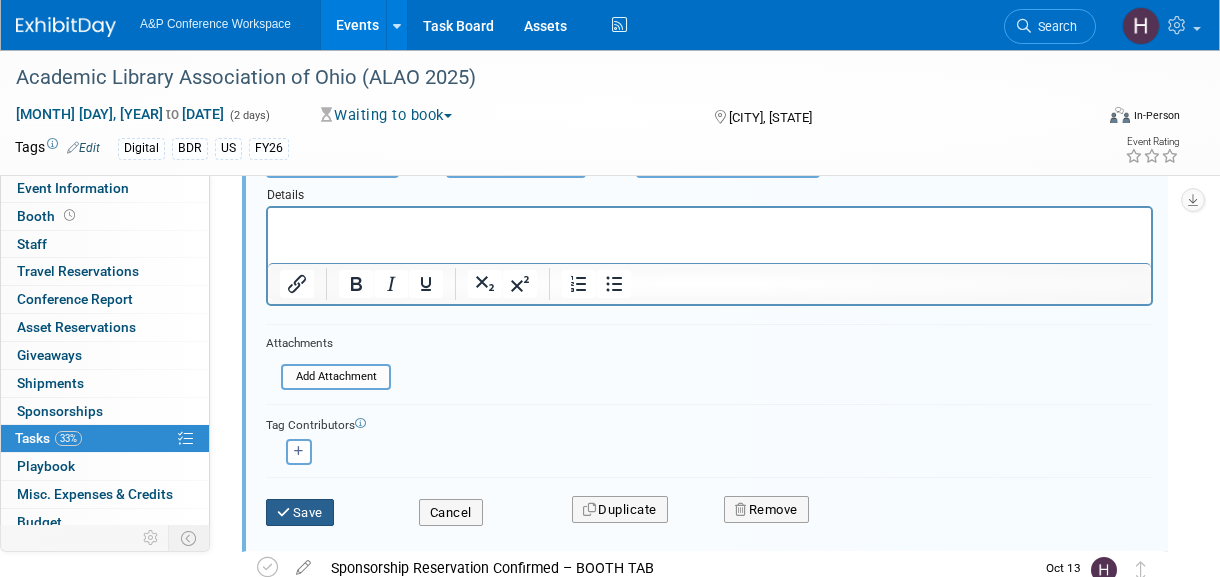 click on "Save" at bounding box center [300, 513] 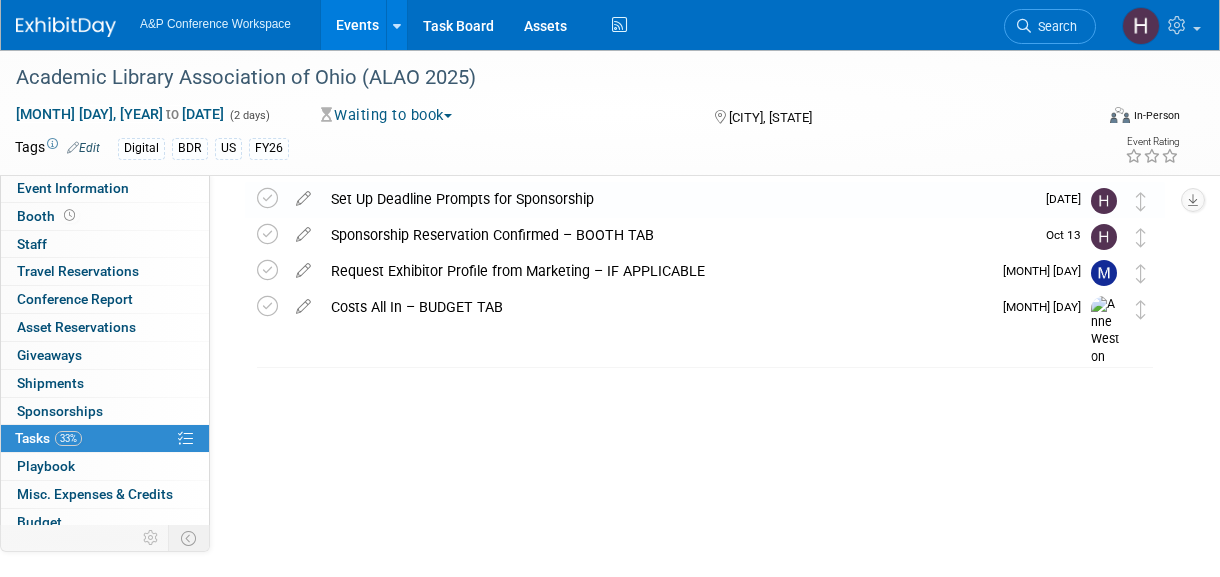 scroll, scrollTop: 78, scrollLeft: 0, axis: vertical 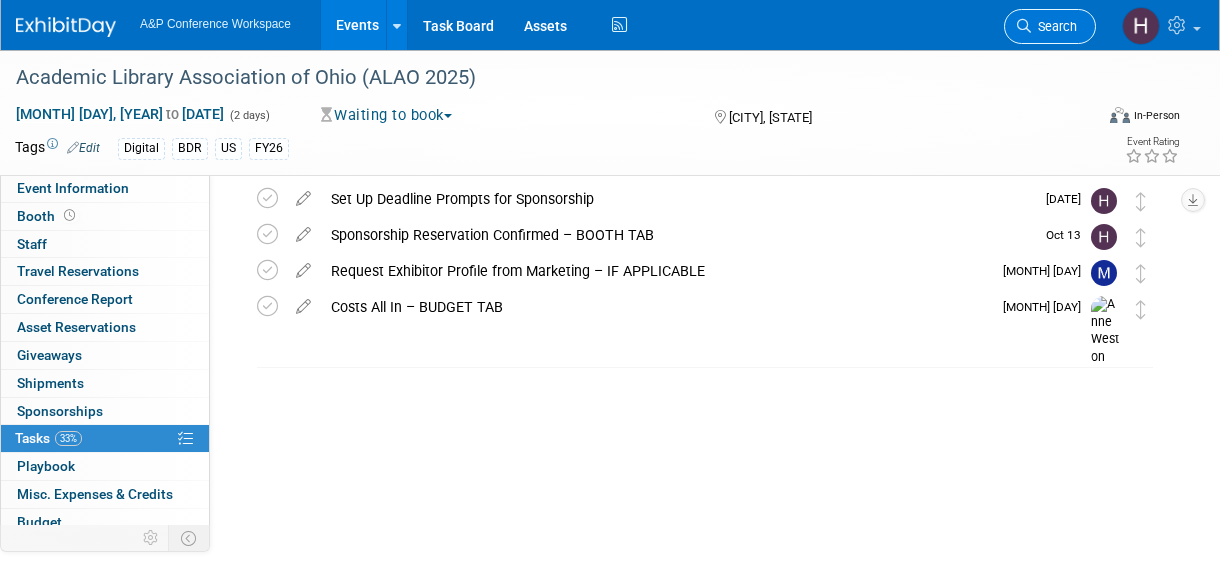 click on "Search" at bounding box center (1054, 26) 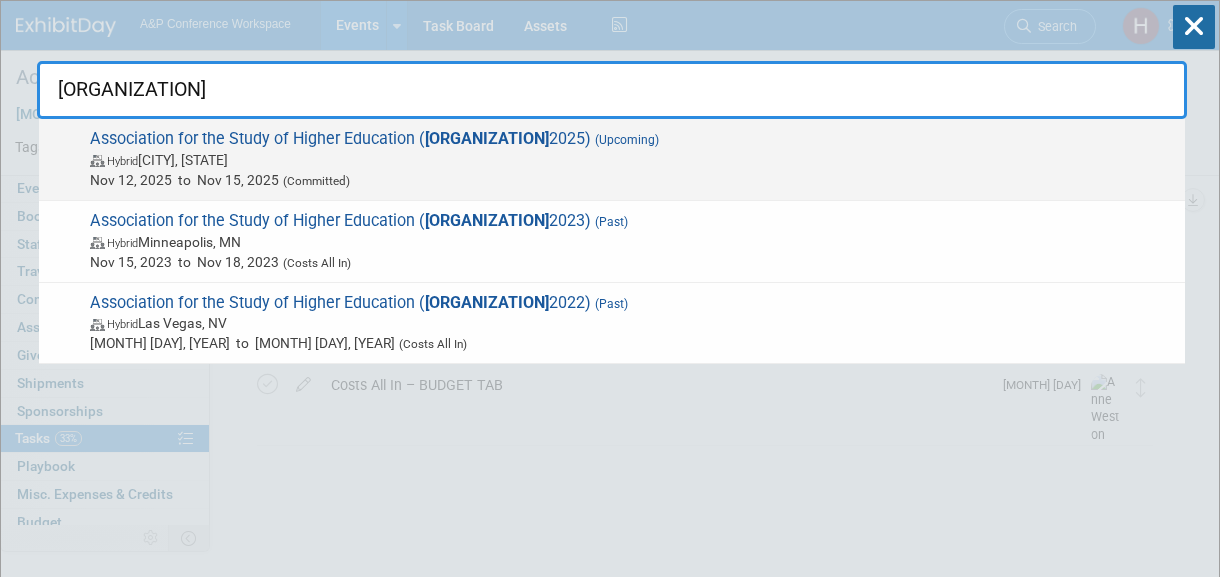 type on "ASHE" 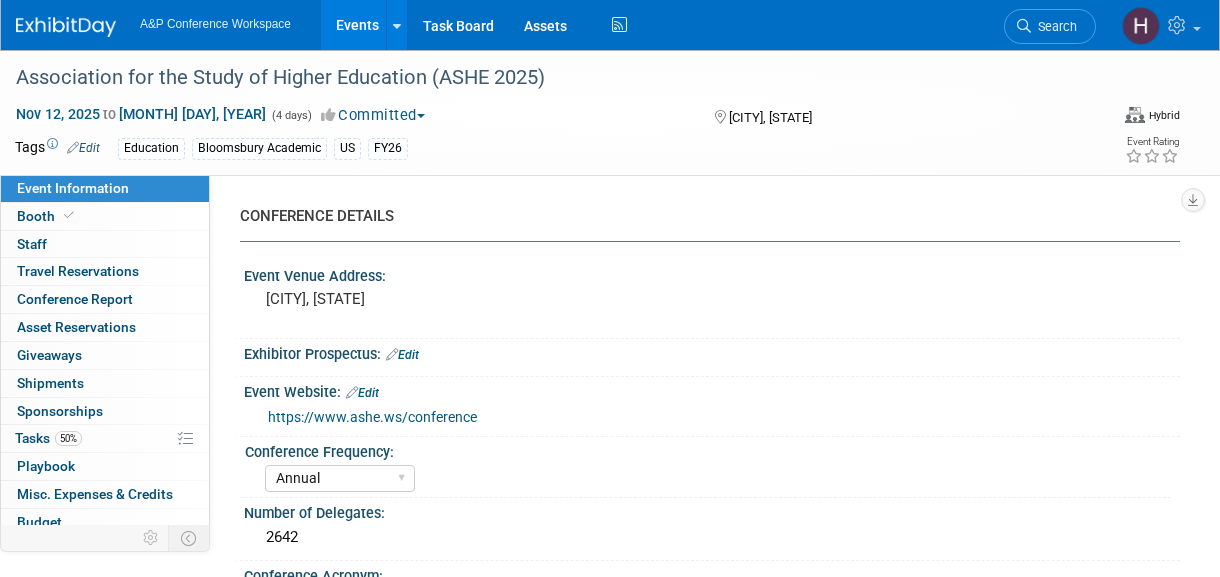select on "Annual" 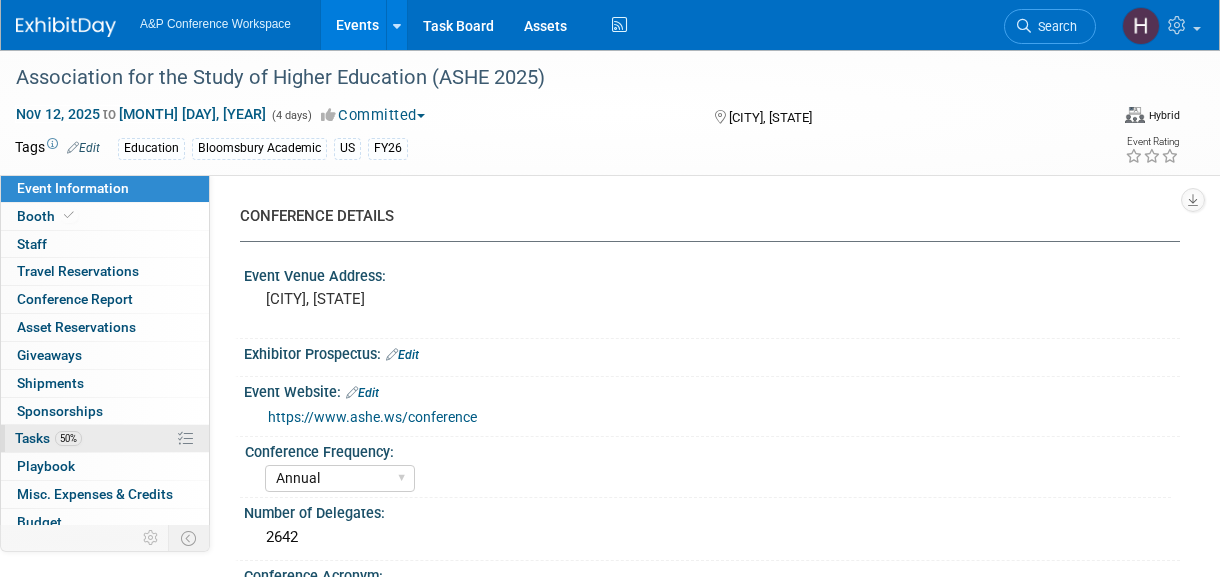 click on "50%" at bounding box center [68, 438] 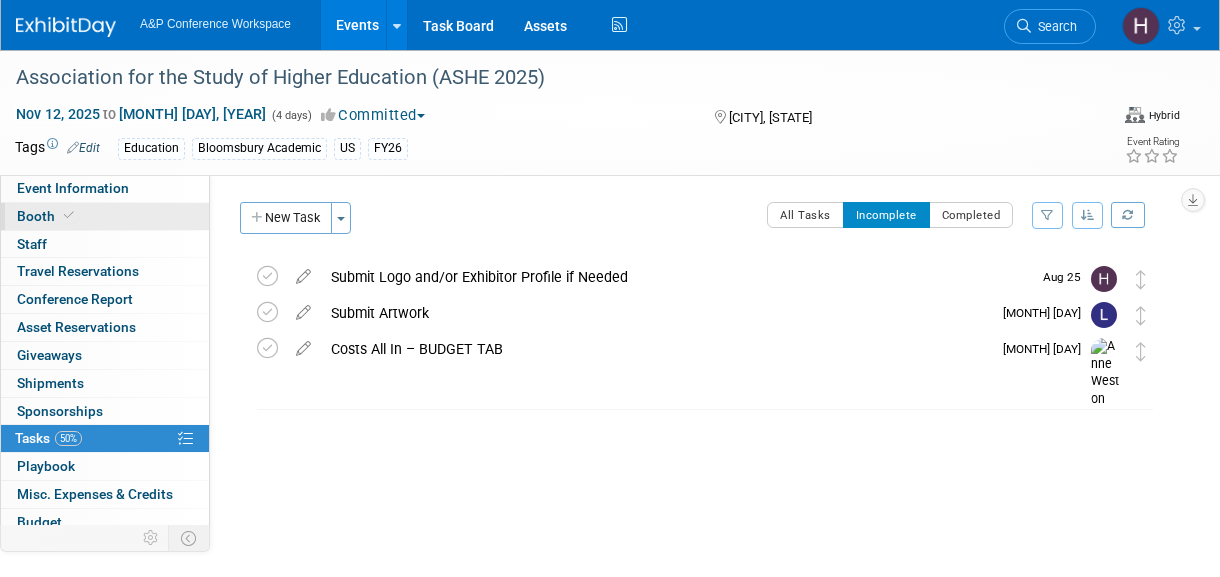 click on "Booth" at bounding box center [47, 216] 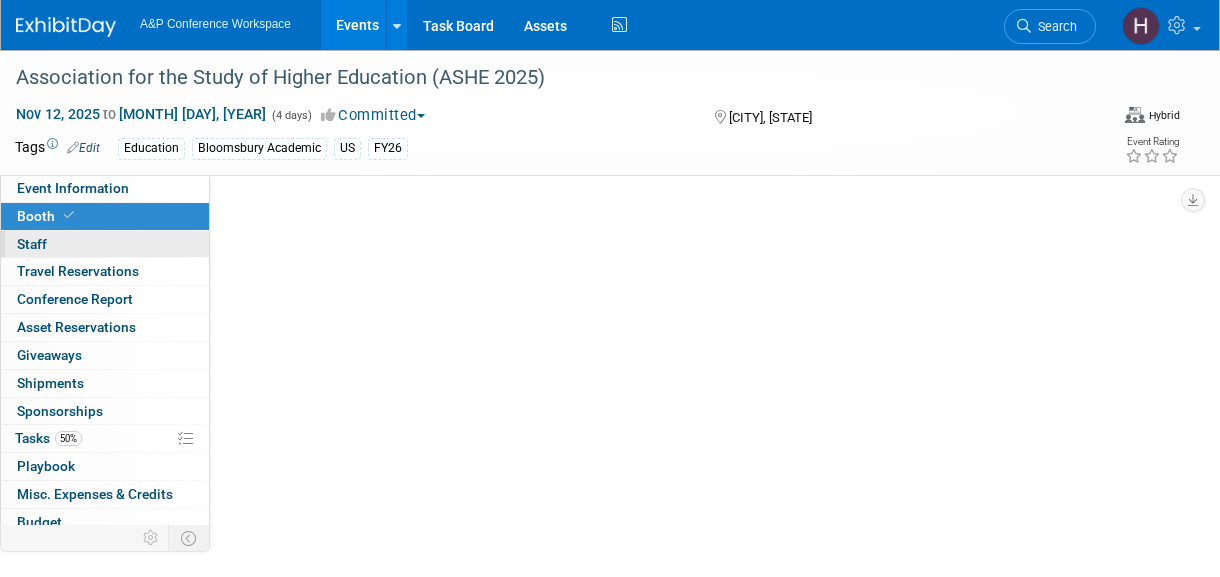 select on "CUAP" 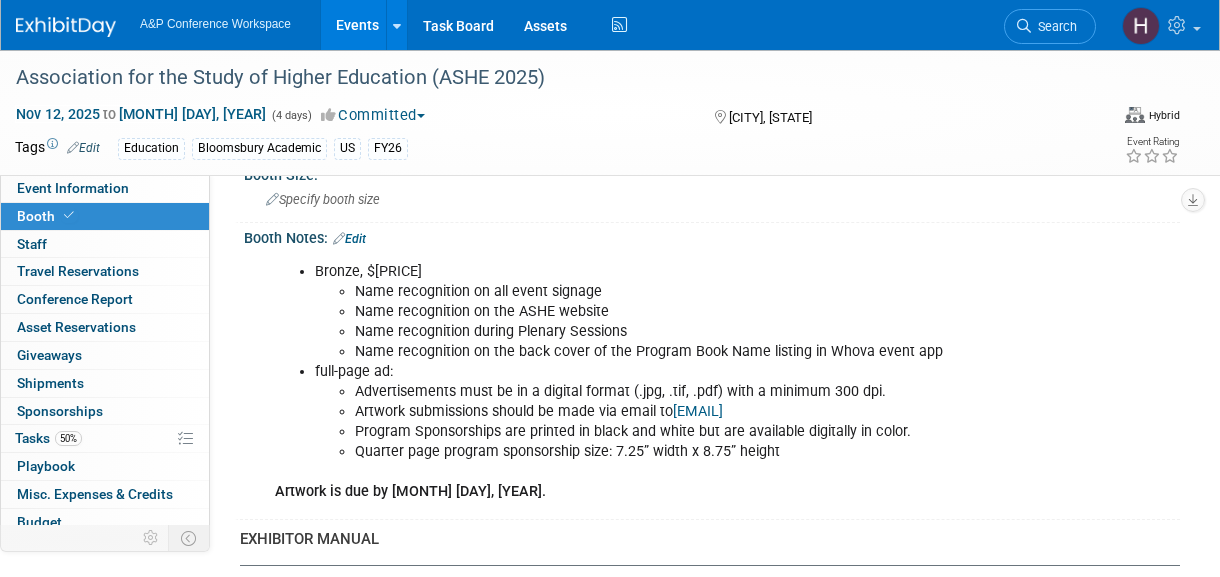 scroll, scrollTop: 531, scrollLeft: 0, axis: vertical 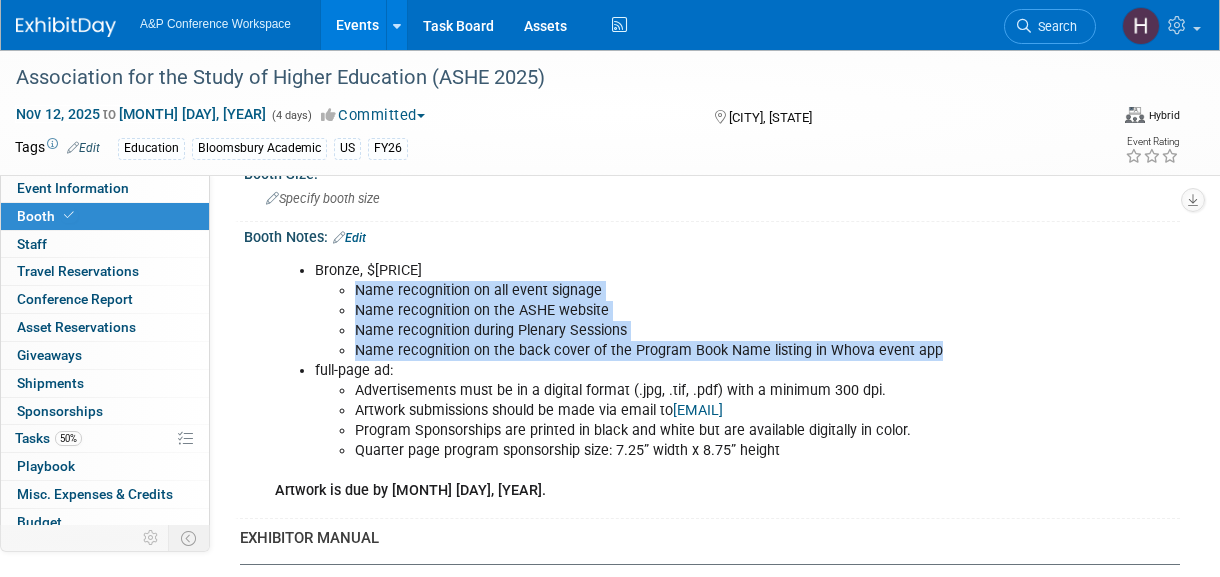 drag, startPoint x: 962, startPoint y: 346, endPoint x: 334, endPoint y: 287, distance: 630.7654 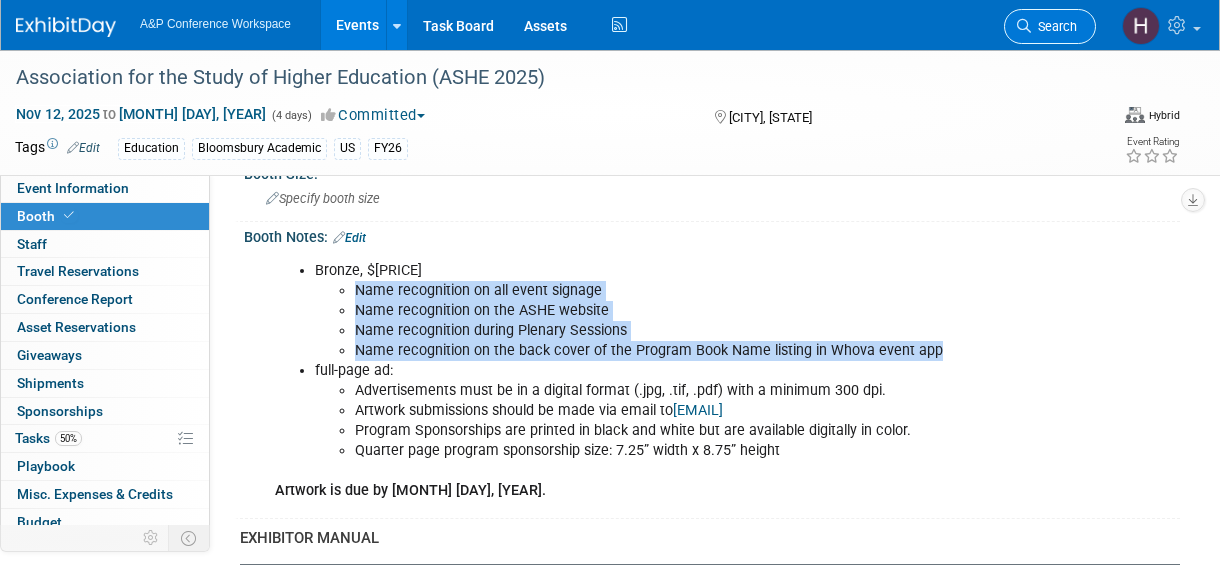 click on "Search" at bounding box center (1050, 26) 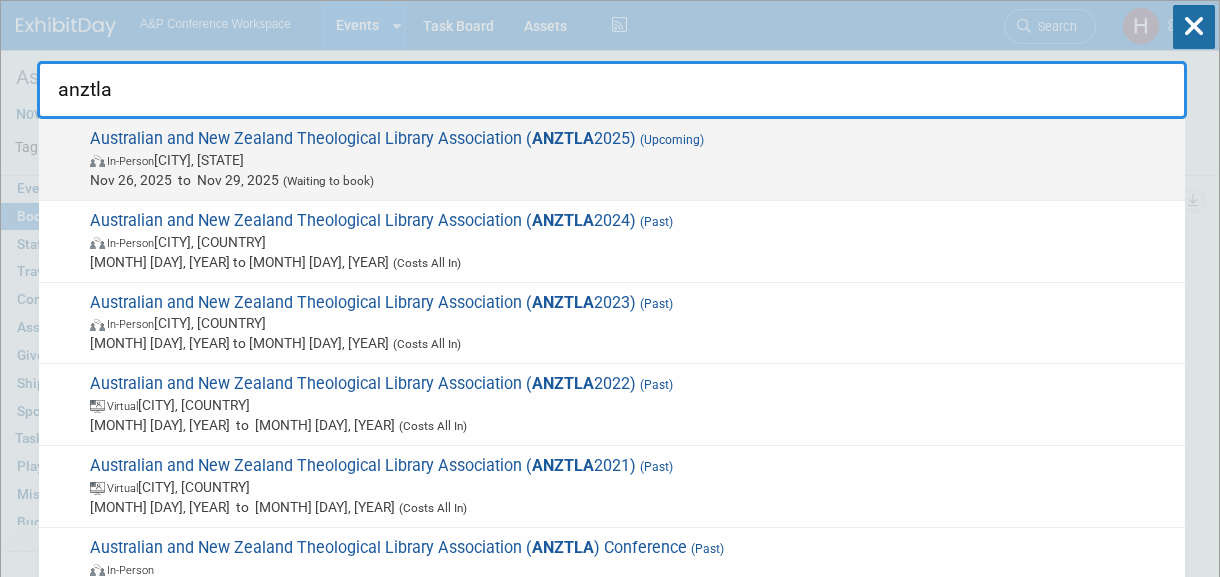 type on "anztla" 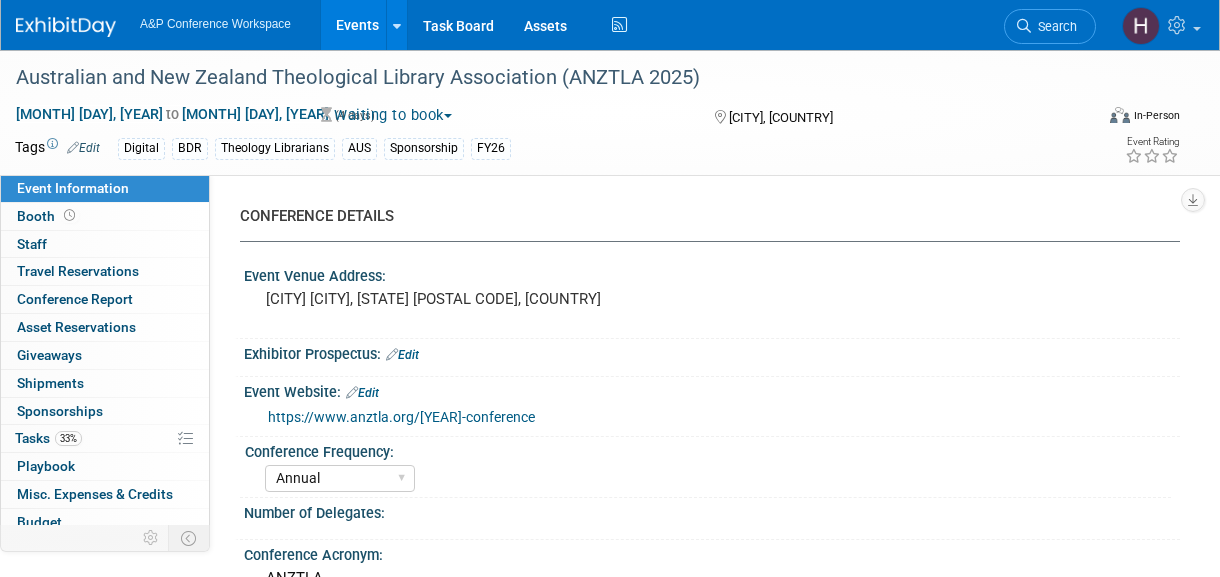 select on "Annual" 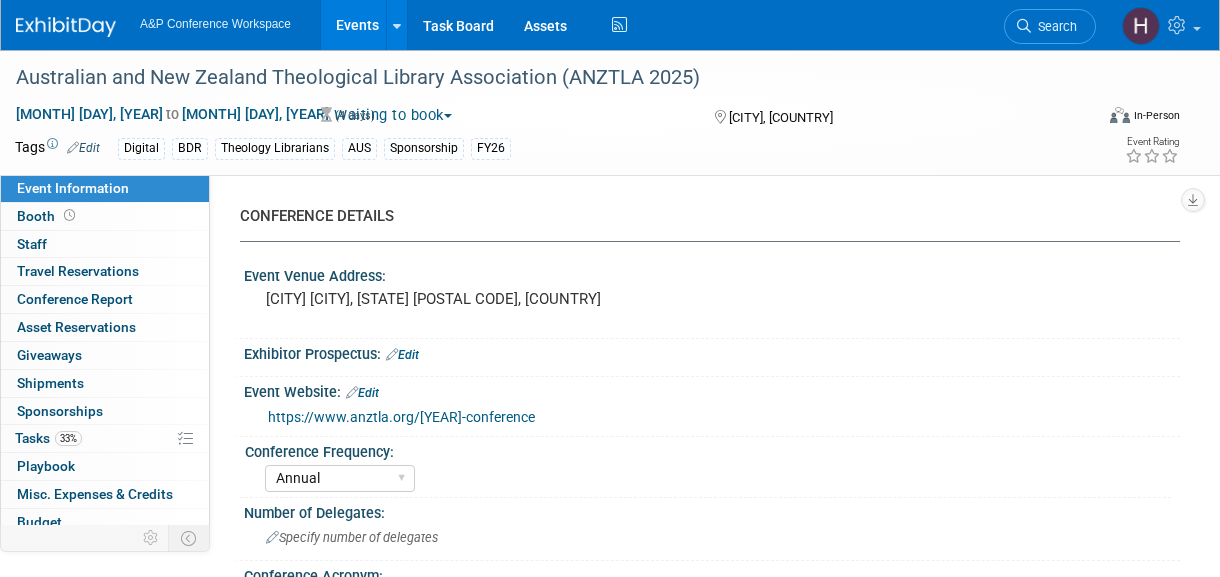 scroll, scrollTop: 0, scrollLeft: 0, axis: both 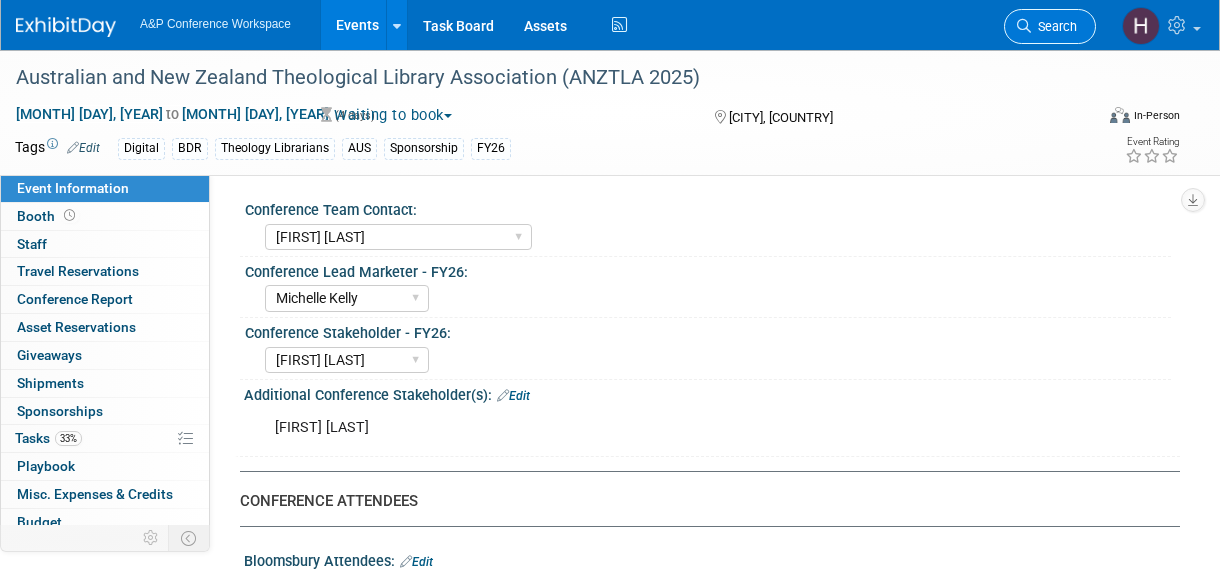 click on "Search" at bounding box center (1050, 26) 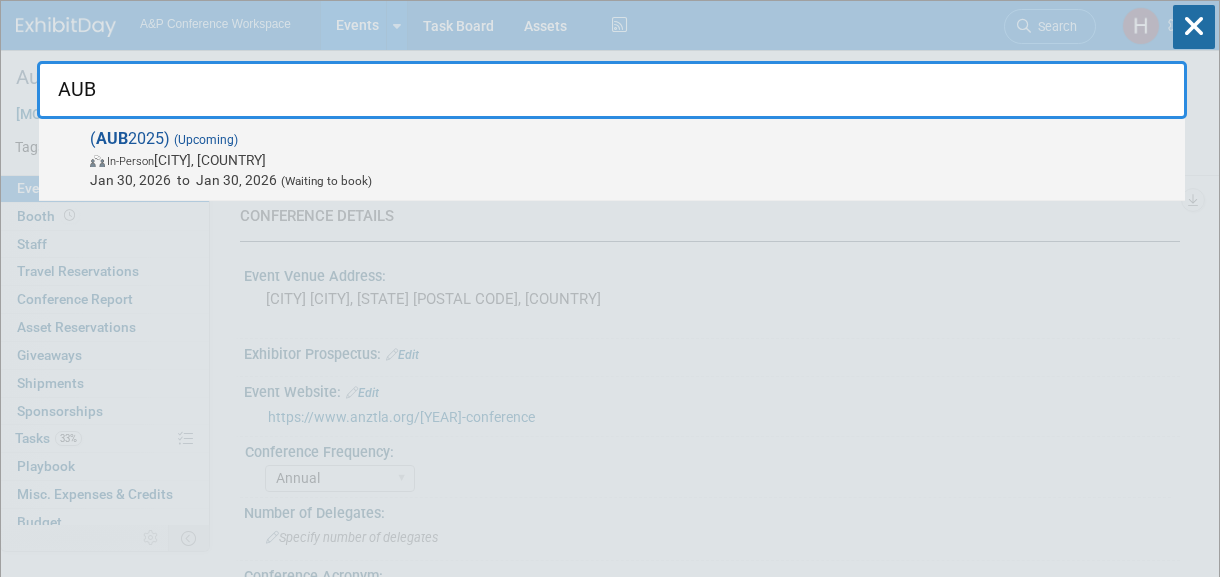 type on "AUB" 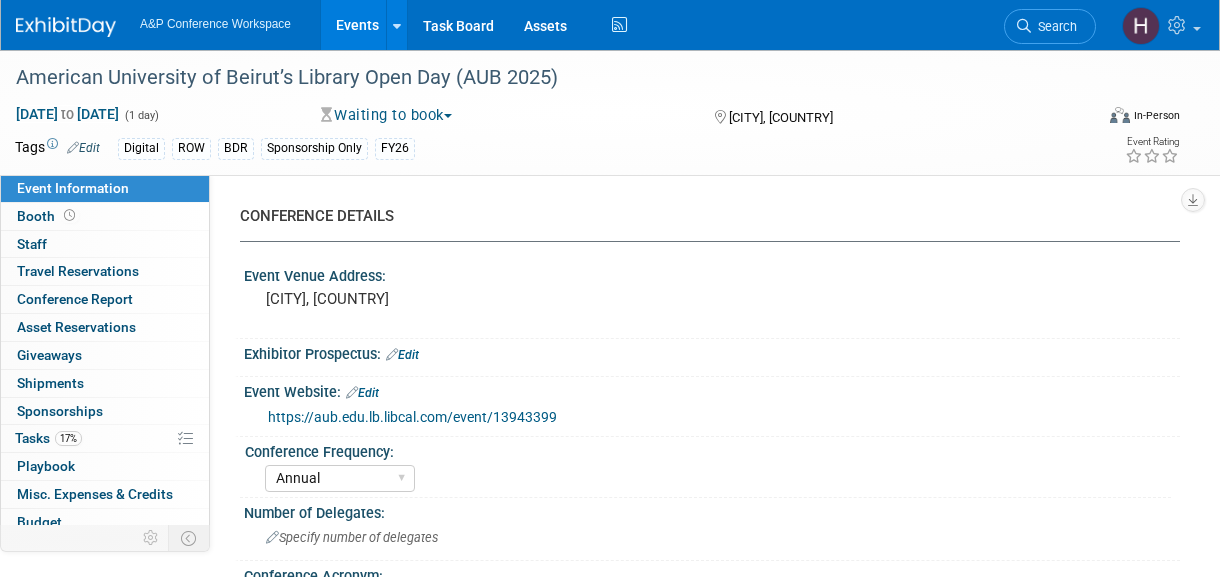 select on "Annual" 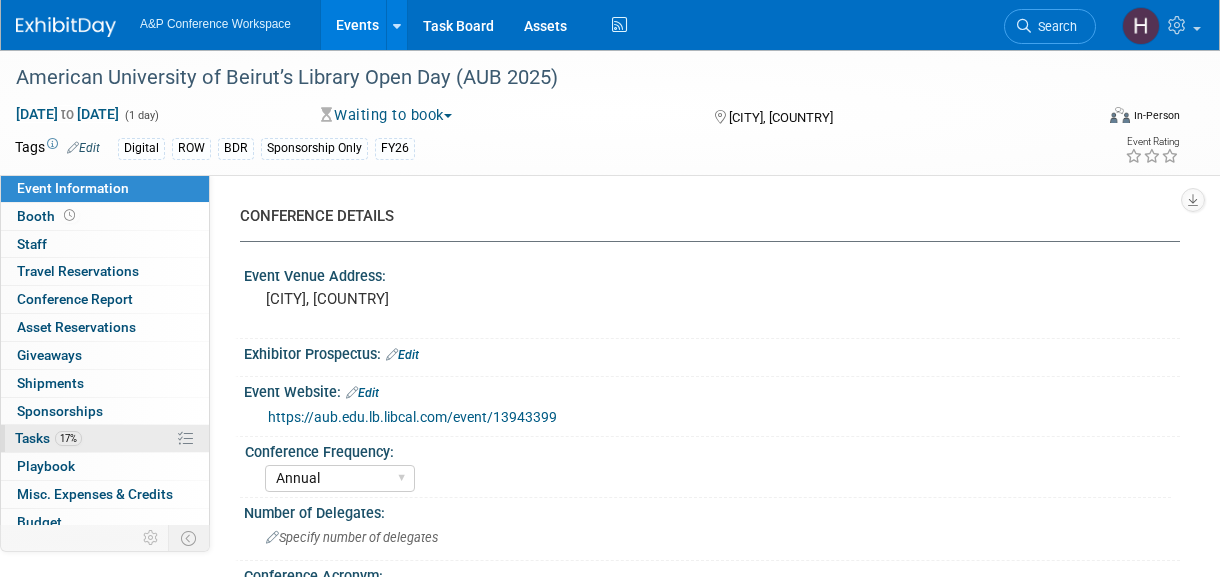 scroll, scrollTop: 0, scrollLeft: 0, axis: both 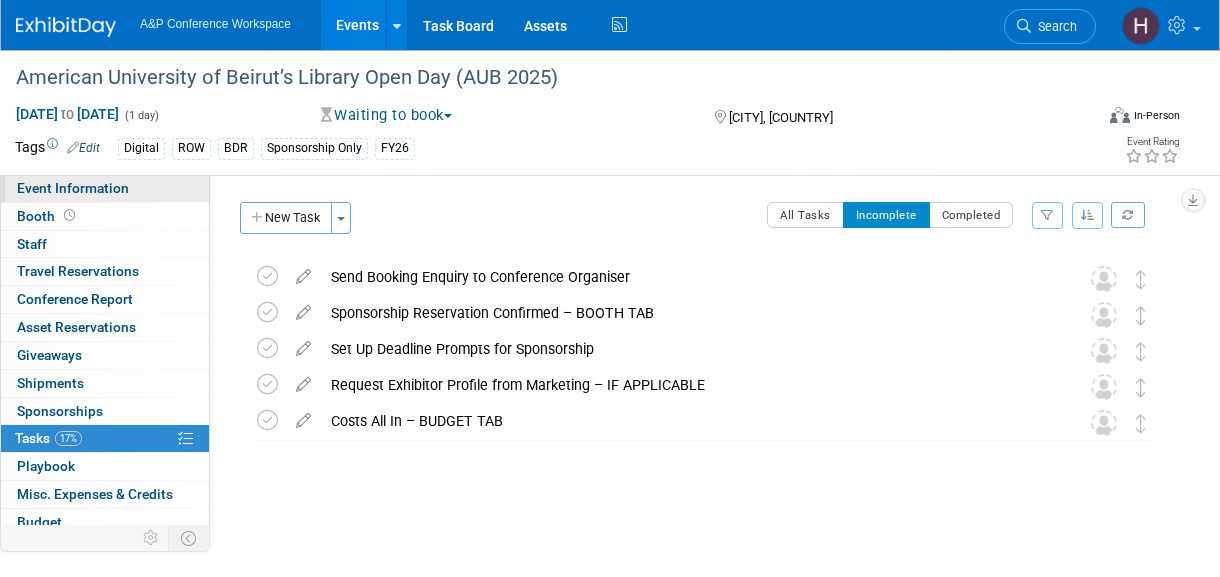 click on "Event Information" at bounding box center (73, 188) 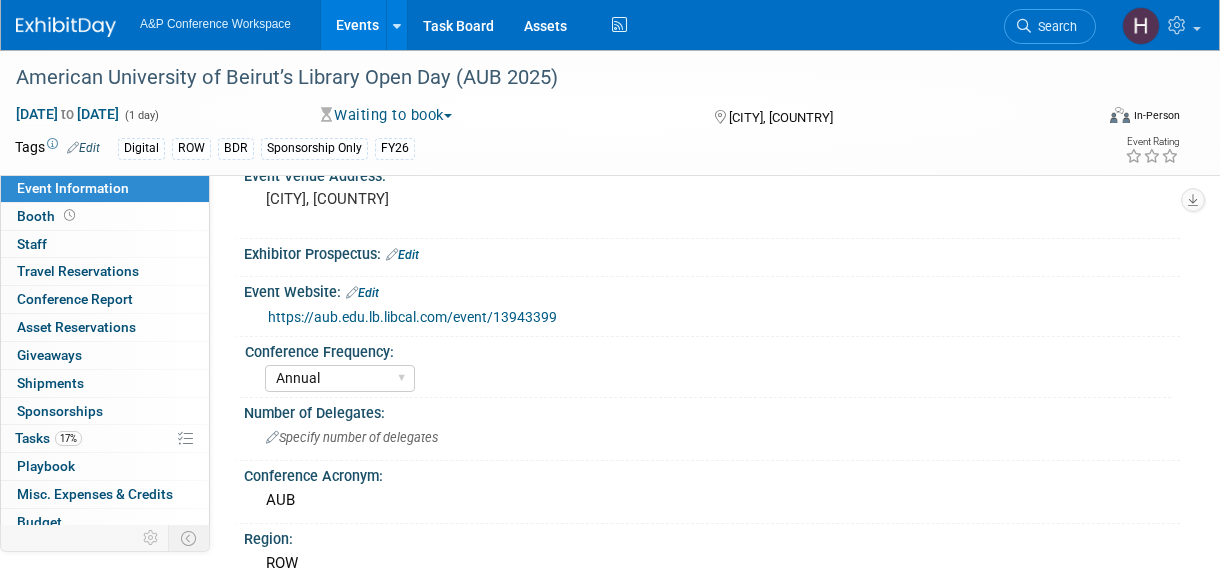 scroll, scrollTop: 101, scrollLeft: 0, axis: vertical 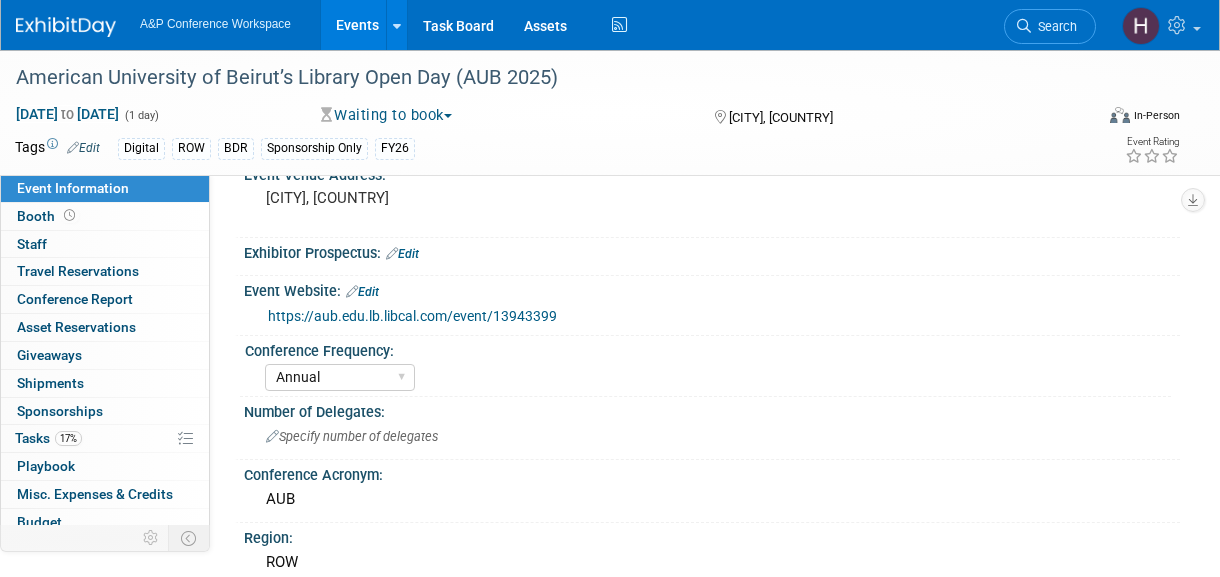 click on "https://aub.edu.lb.libcal.com/event/13943399" at bounding box center [412, 316] 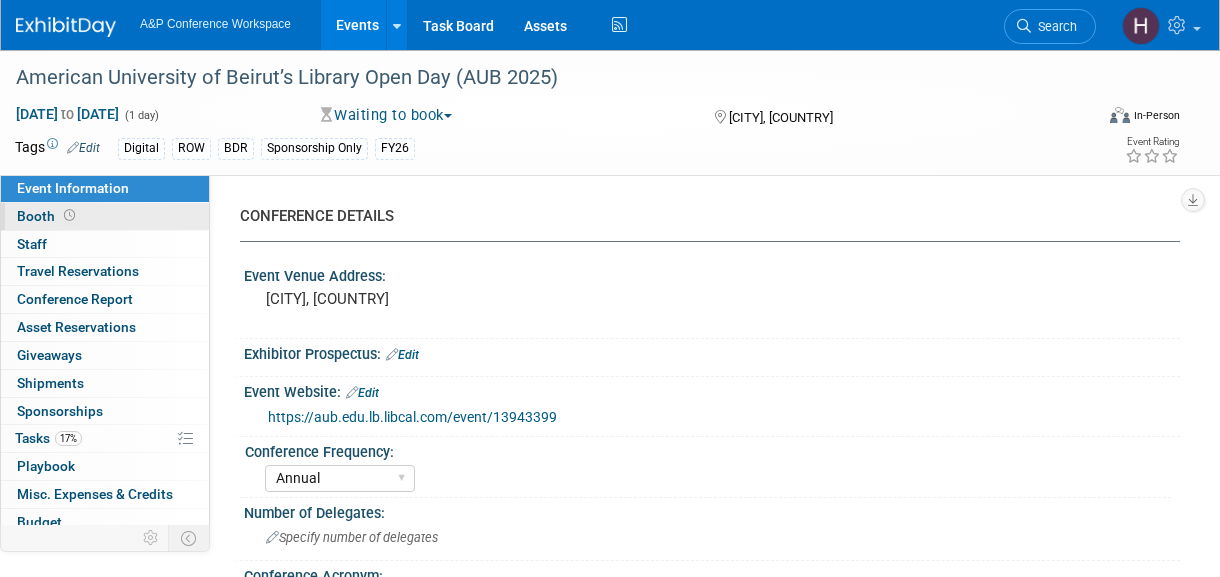 click on "Booth" at bounding box center [105, 216] 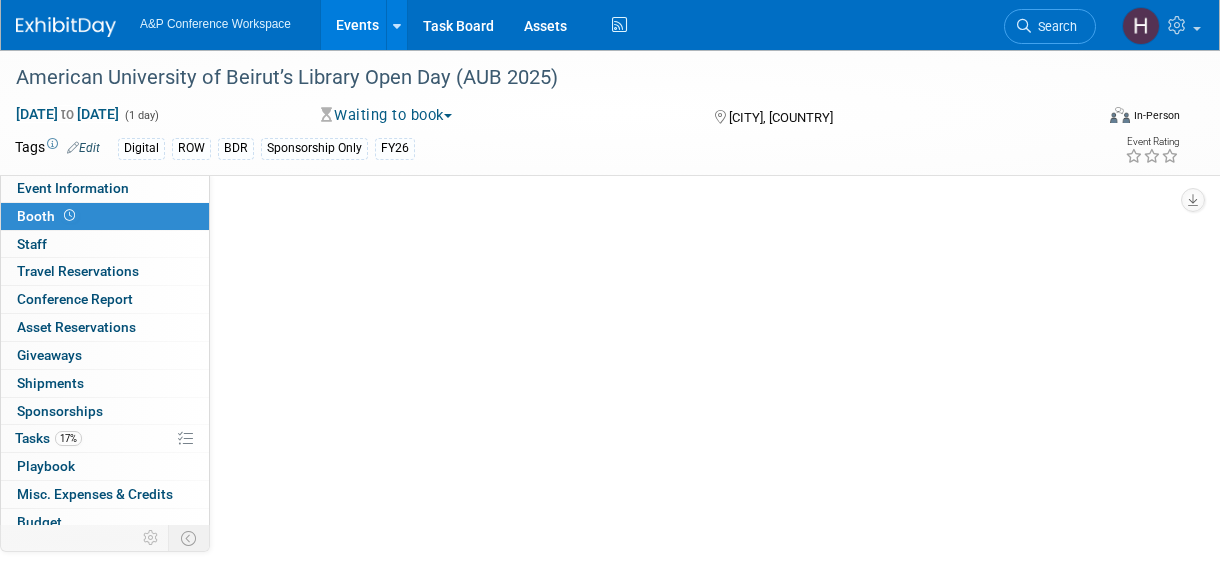 select on "DIGI" 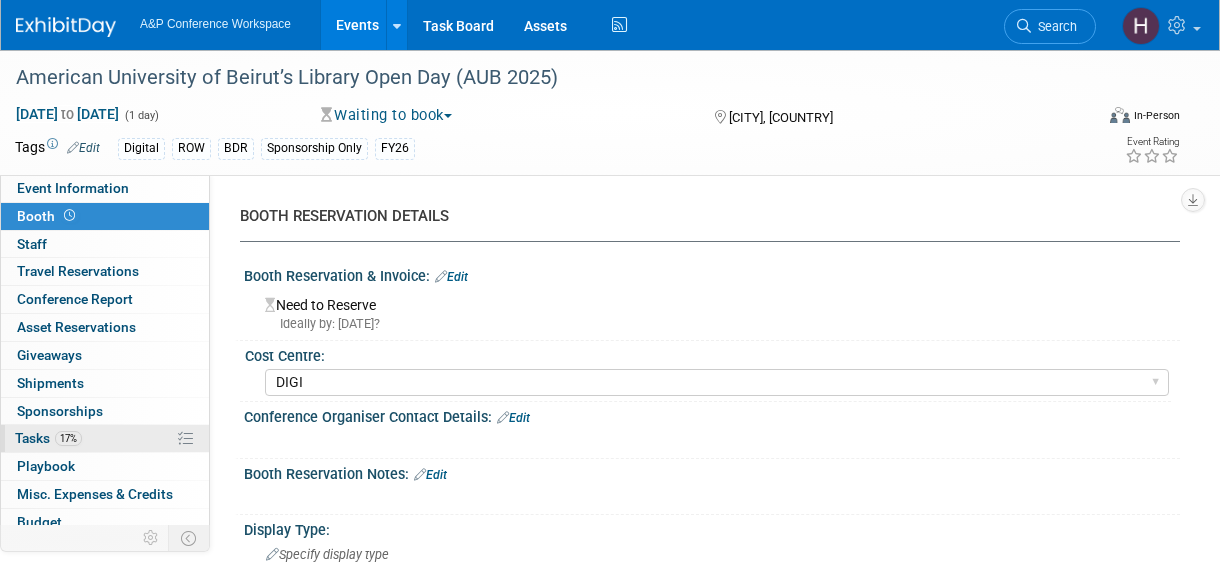 click on "17%
Tasks 17%" at bounding box center (105, 438) 